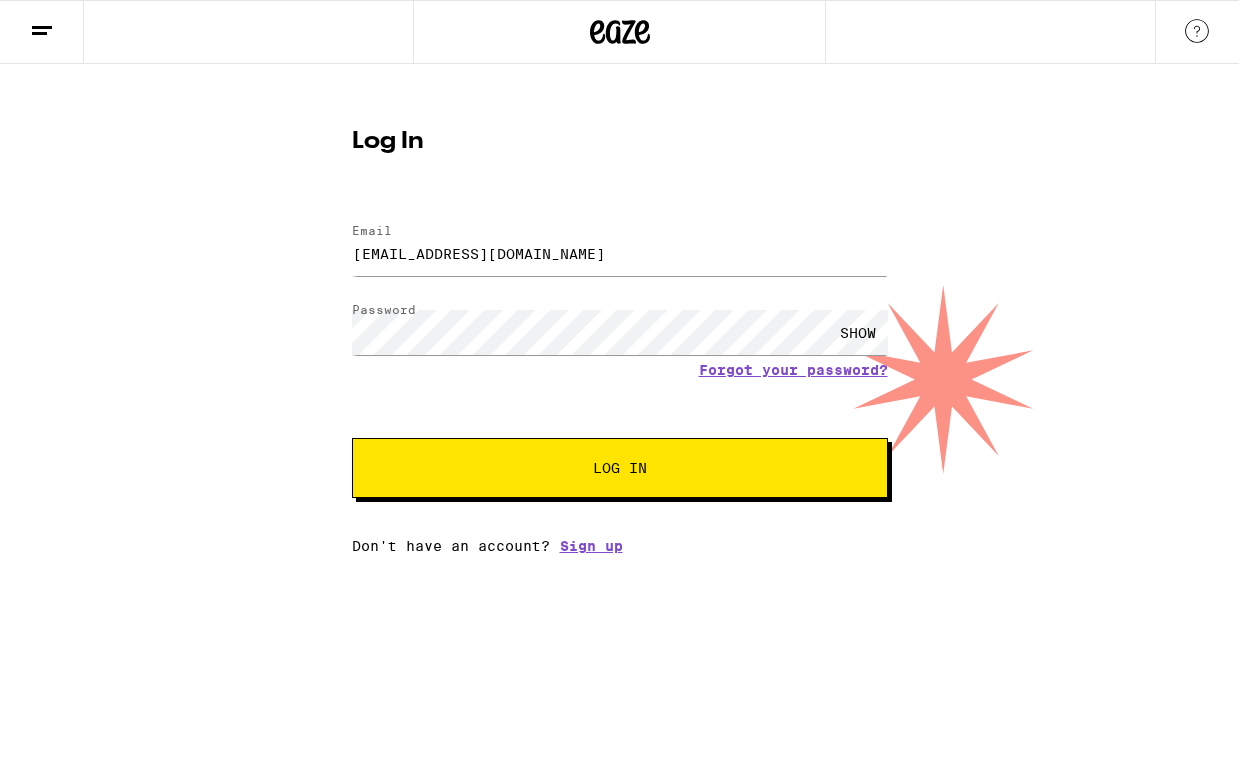 scroll, scrollTop: 0, scrollLeft: 0, axis: both 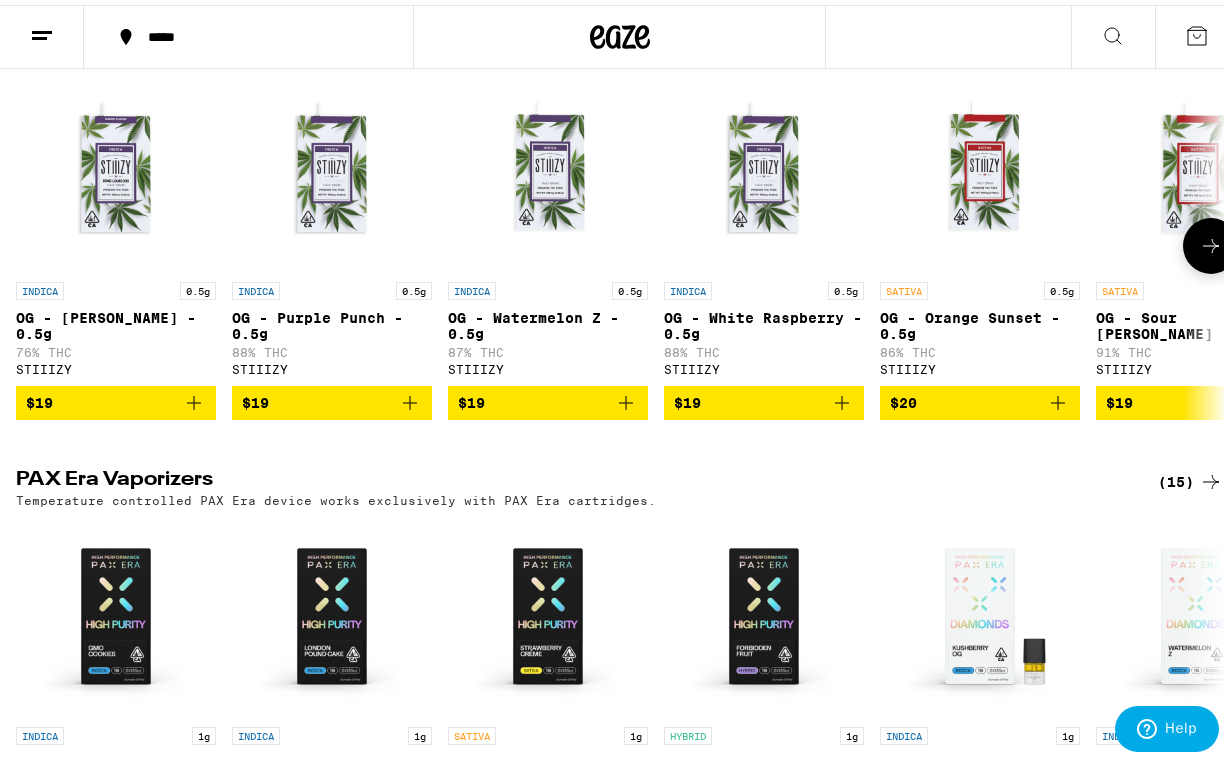 click on "$19" at bounding box center [116, 398] 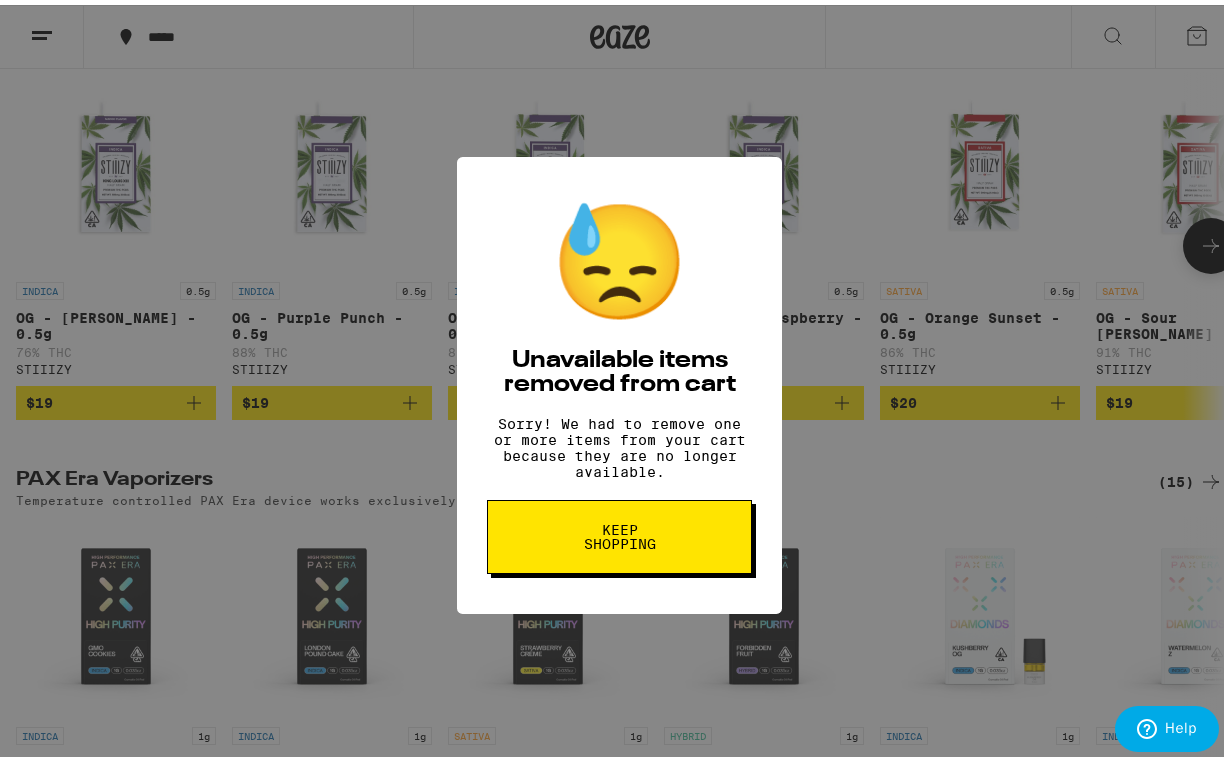 click on "Keep Shopping" at bounding box center [619, 532] 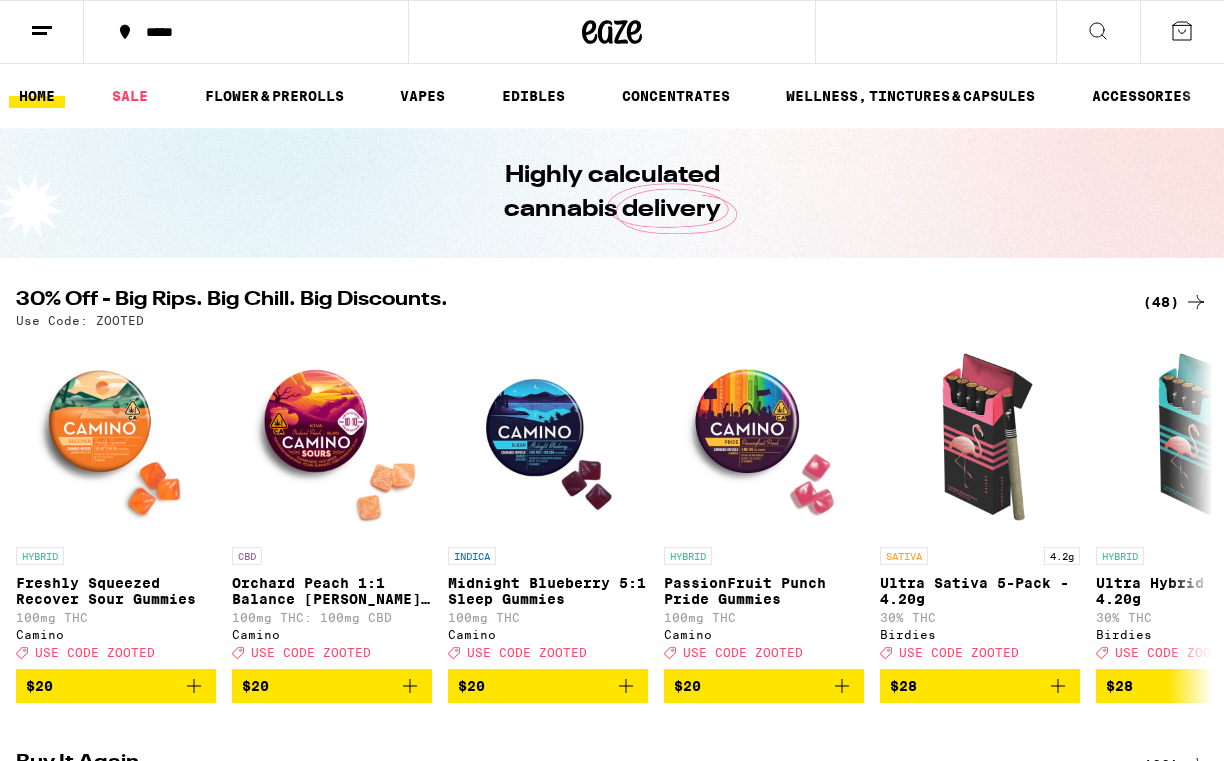 scroll, scrollTop: 0, scrollLeft: 0, axis: both 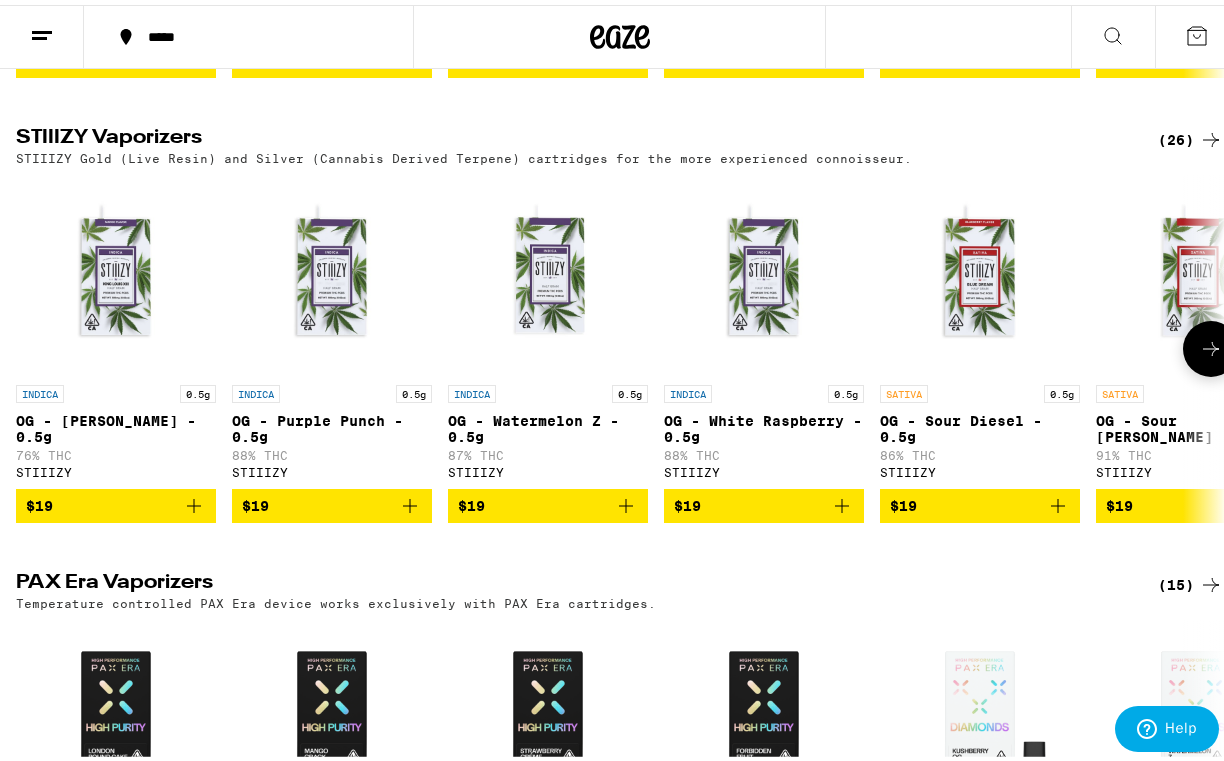 click on "$19" at bounding box center [116, 501] 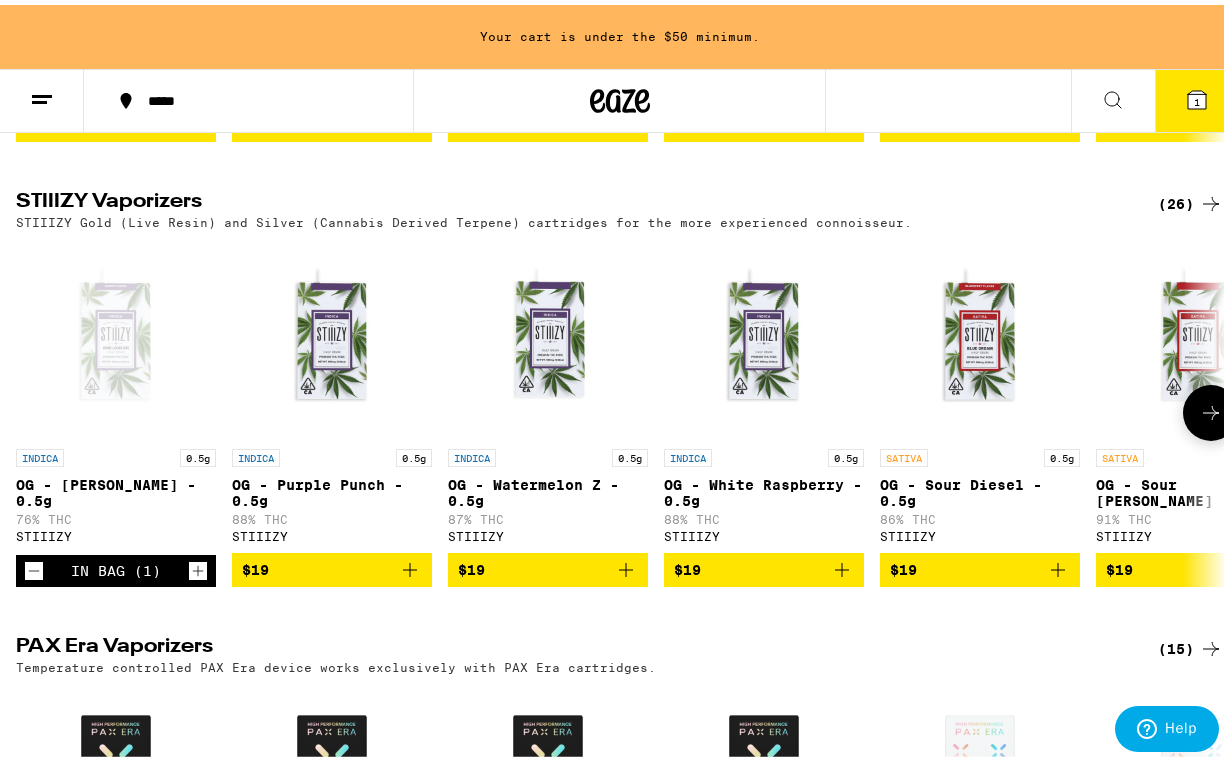 scroll, scrollTop: 0, scrollLeft: 0, axis: both 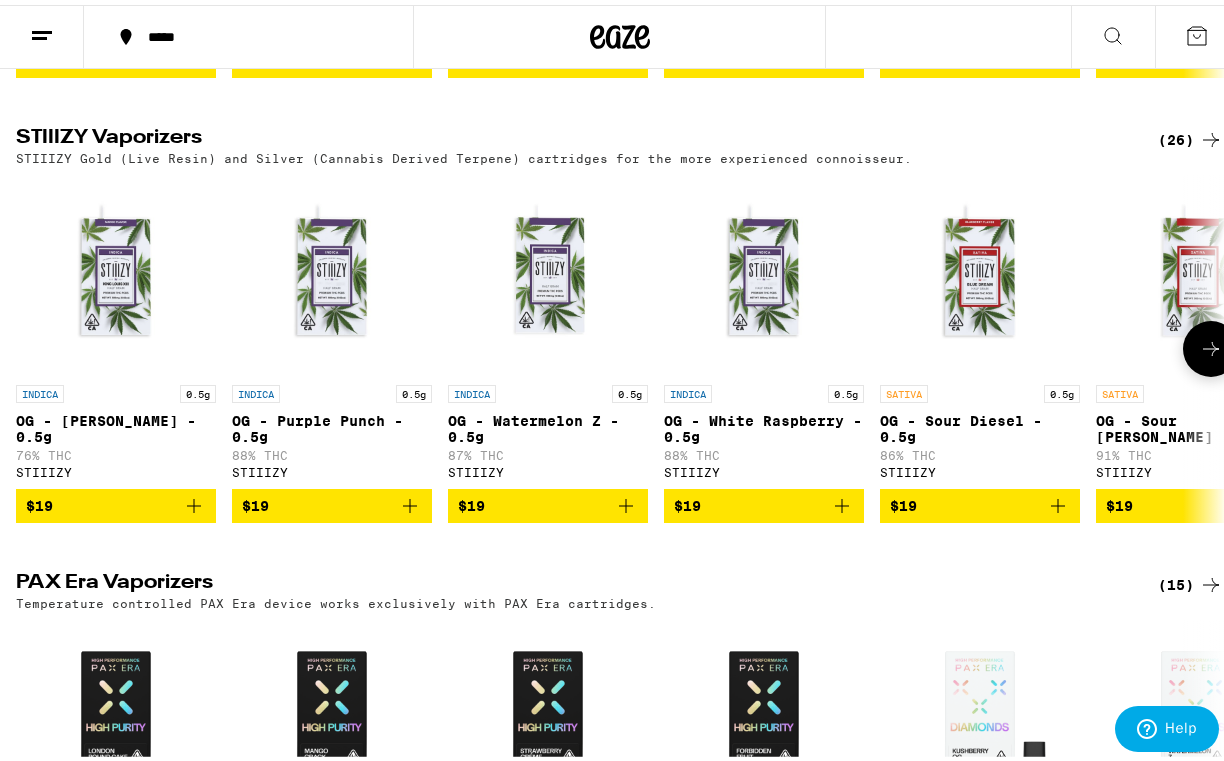 click 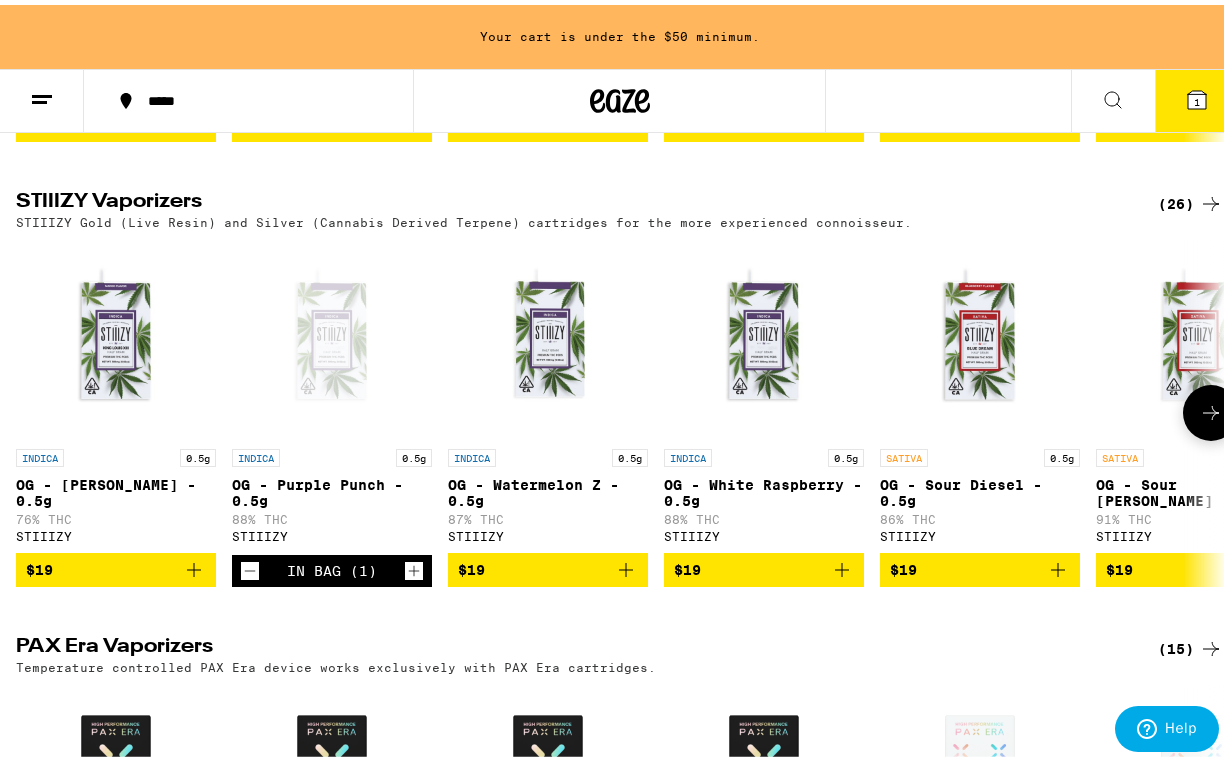 click 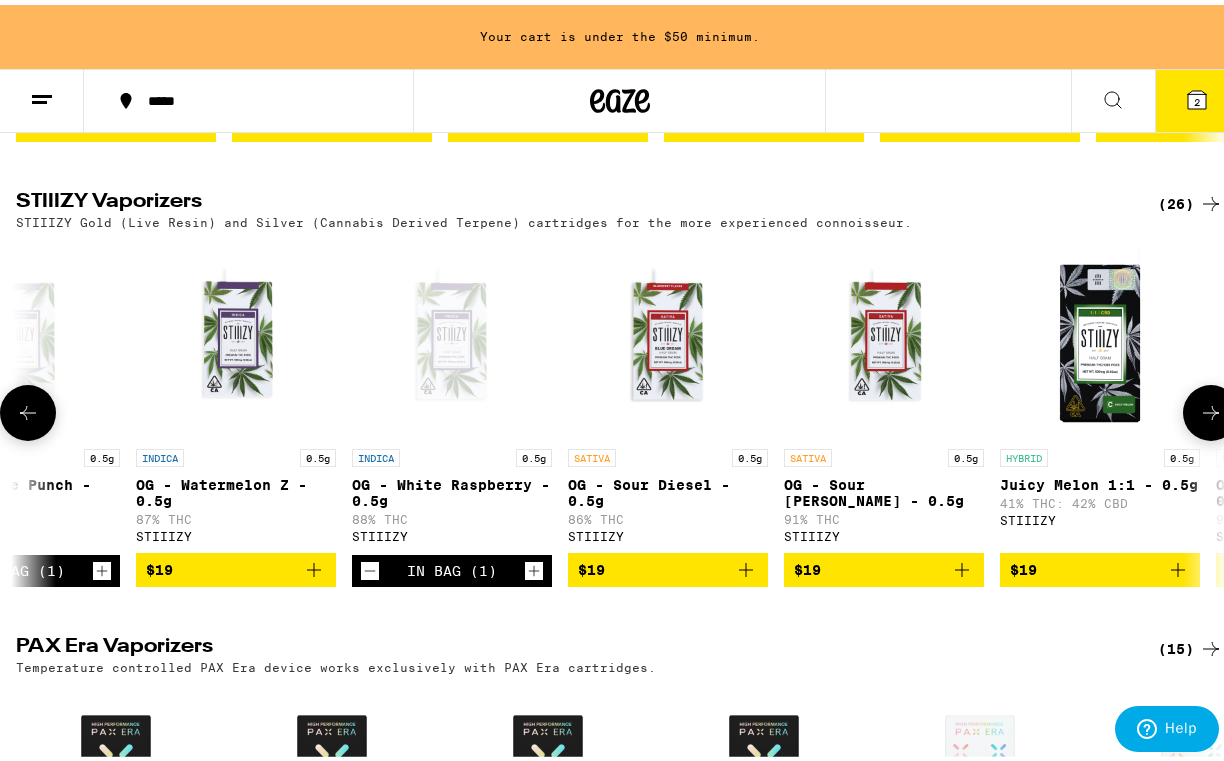 scroll, scrollTop: 0, scrollLeft: 327, axis: horizontal 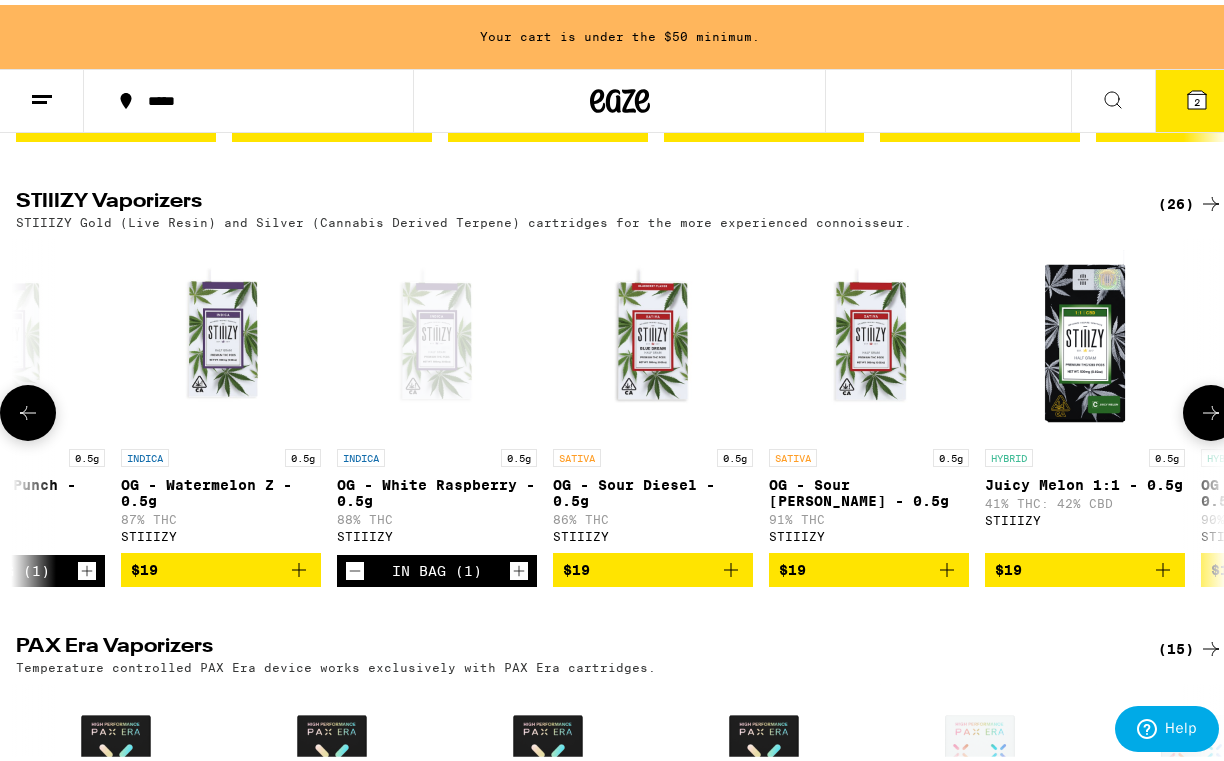 click 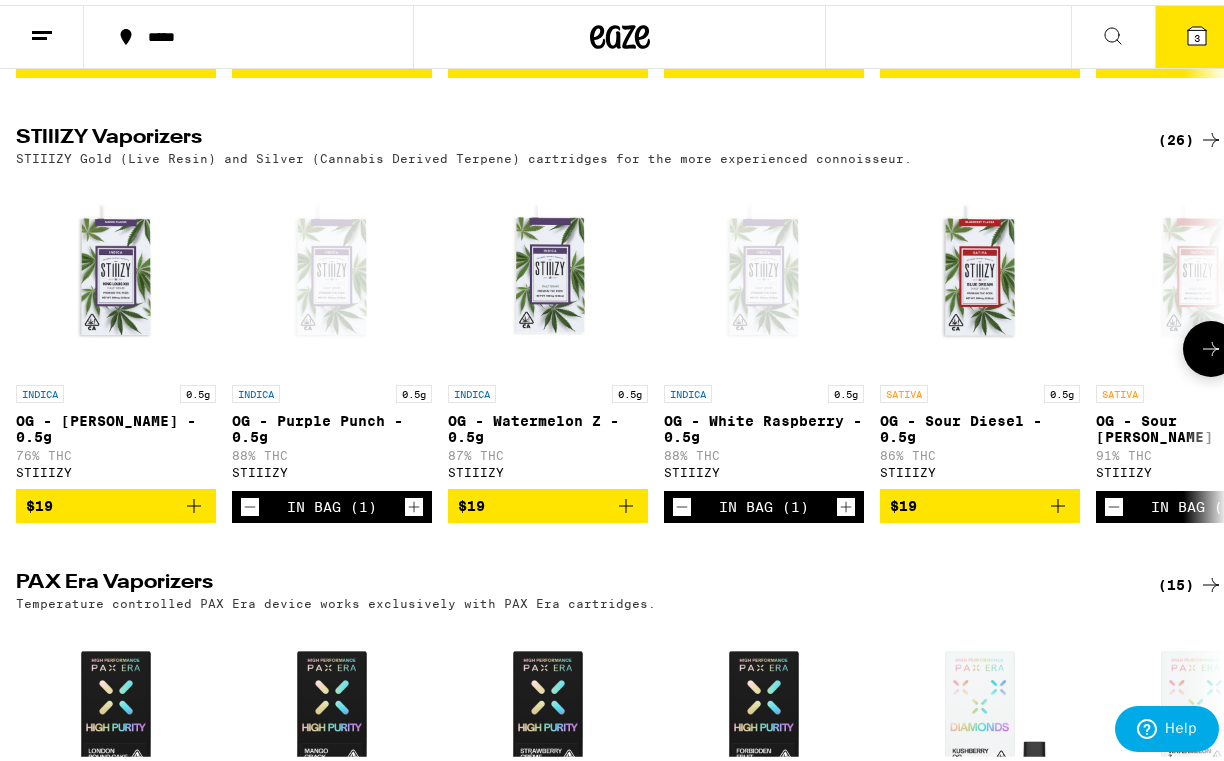 scroll, scrollTop: 0, scrollLeft: 0, axis: both 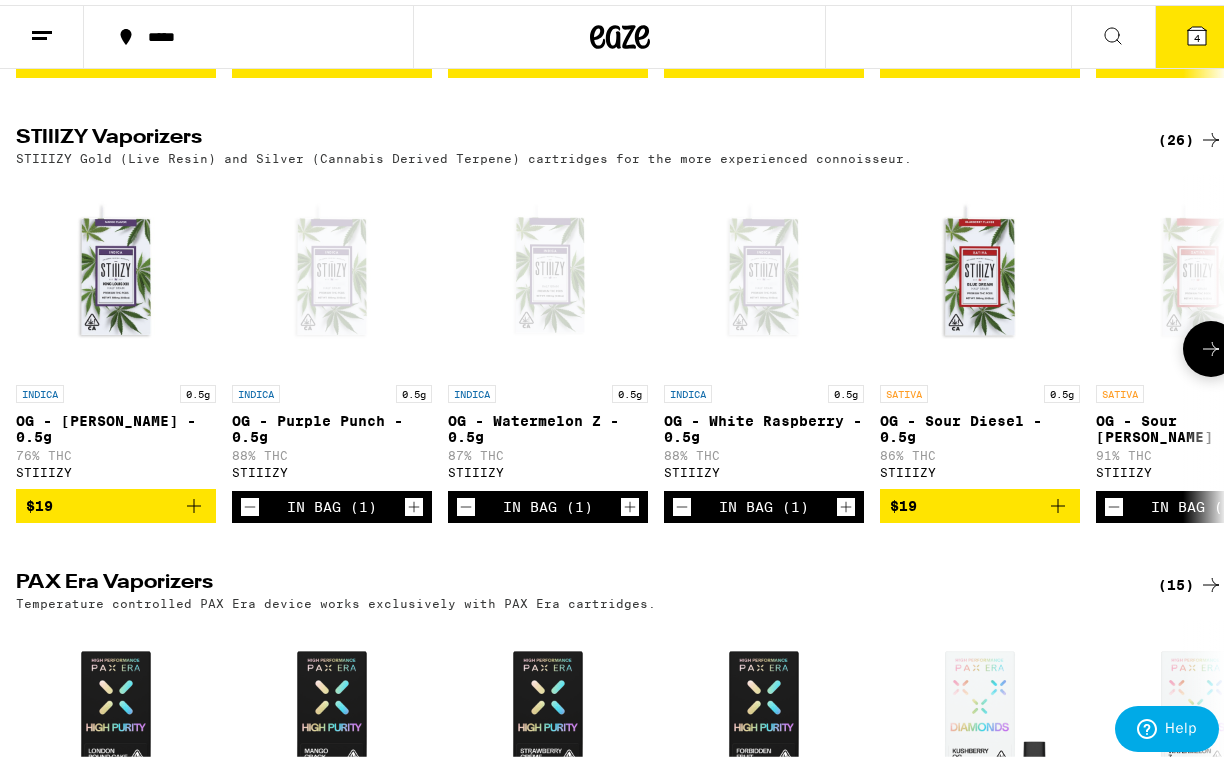 click 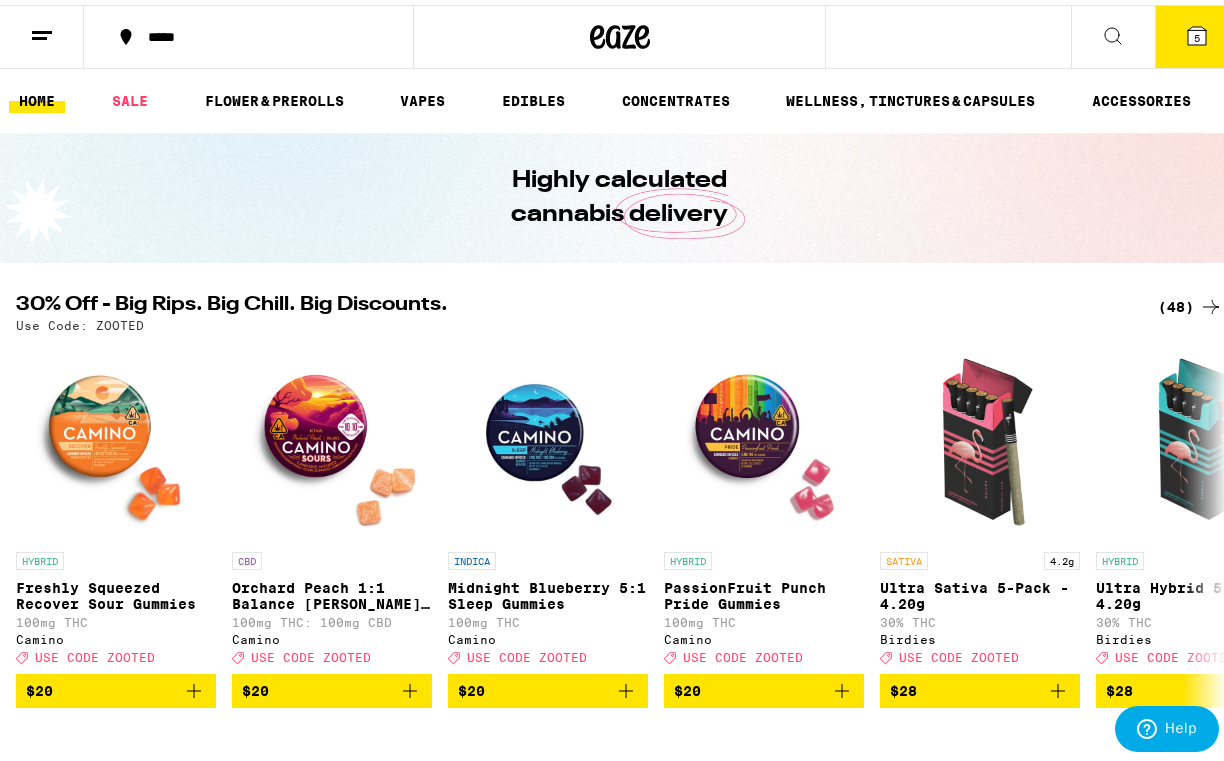 scroll, scrollTop: 0, scrollLeft: 0, axis: both 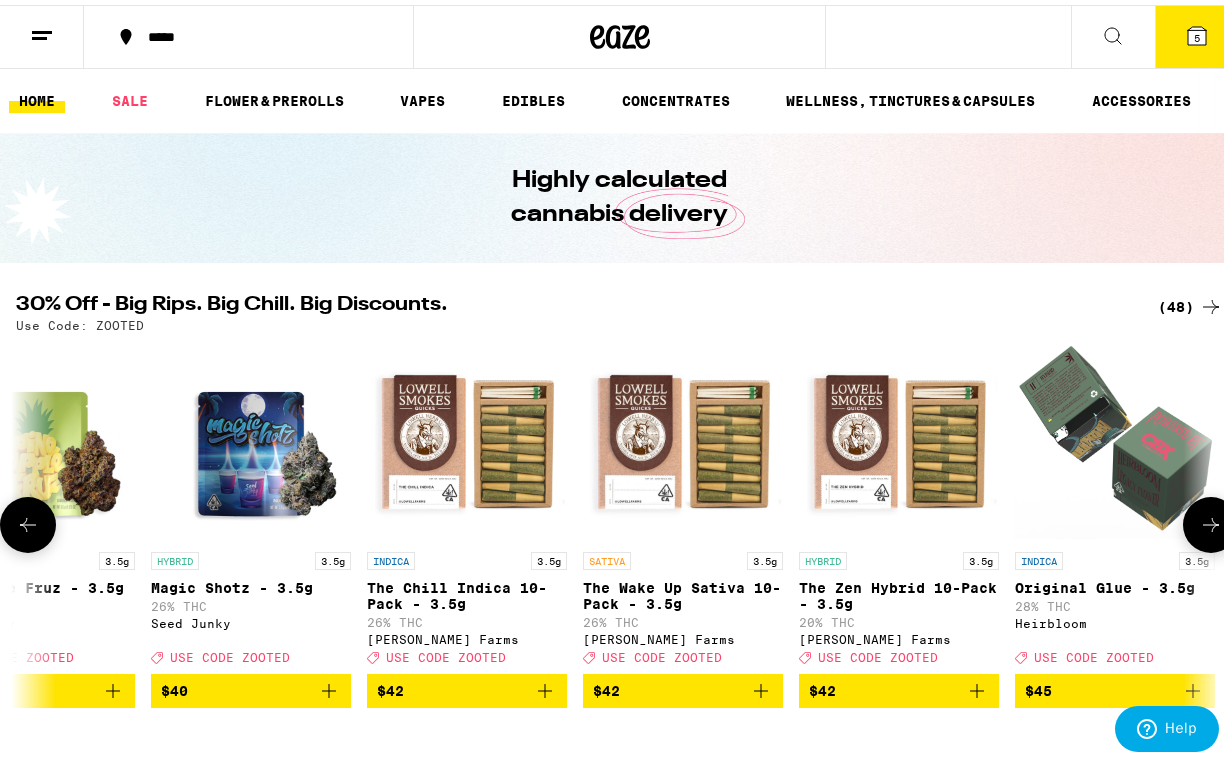 click on "$42" at bounding box center (683, 686) 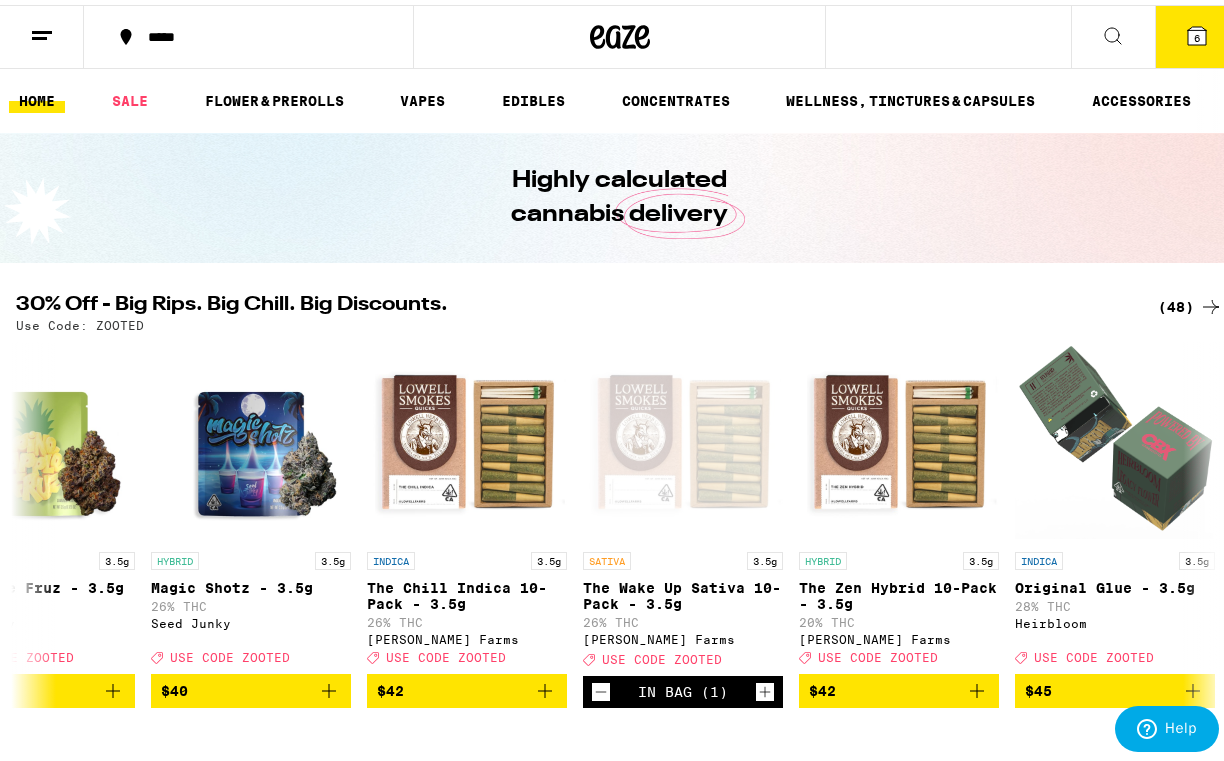 click on "6" at bounding box center [1197, 32] 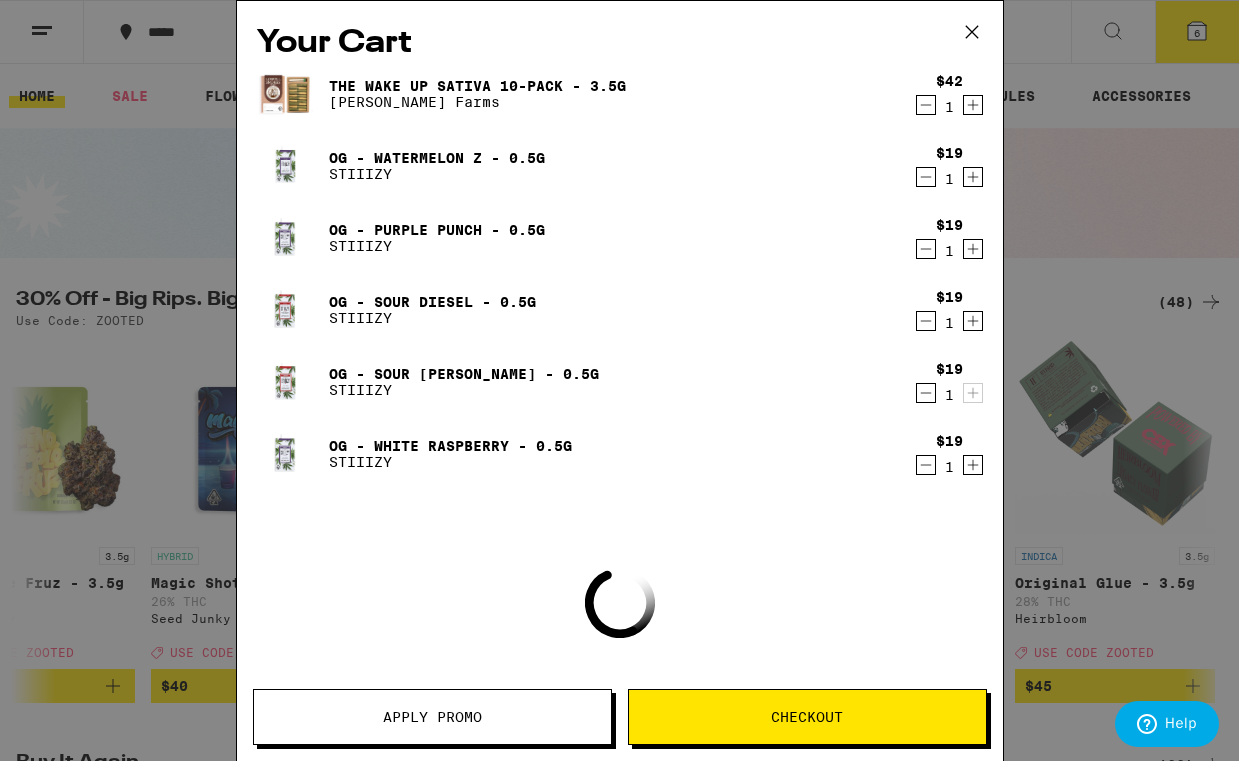 click on "Apply Promo" at bounding box center [432, 717] 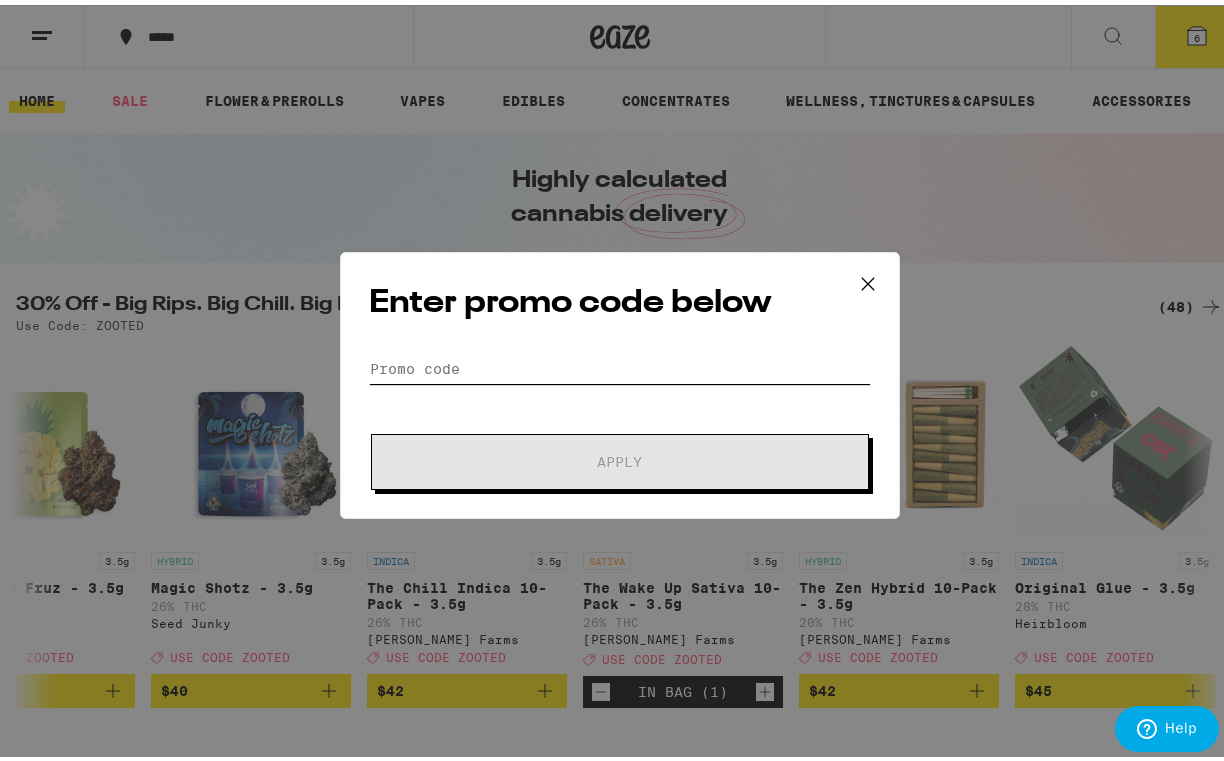 scroll, scrollTop: 0, scrollLeft: 0, axis: both 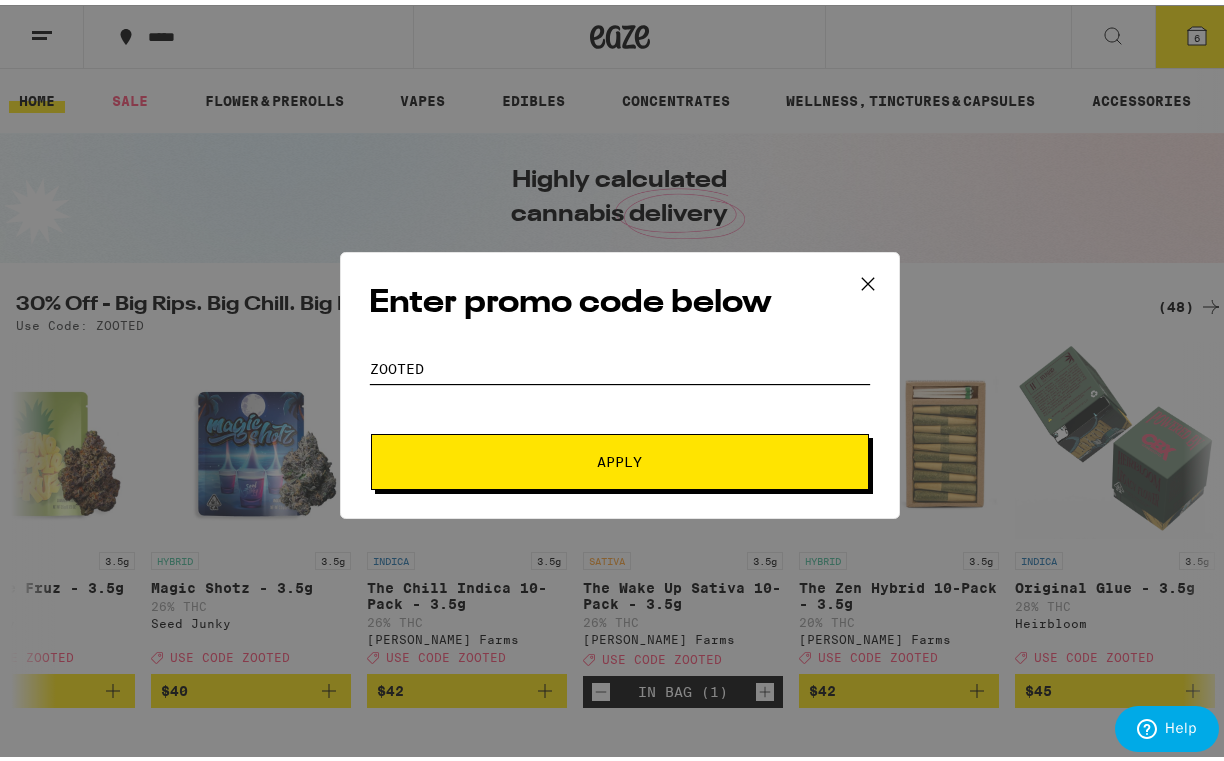 type on "zooted" 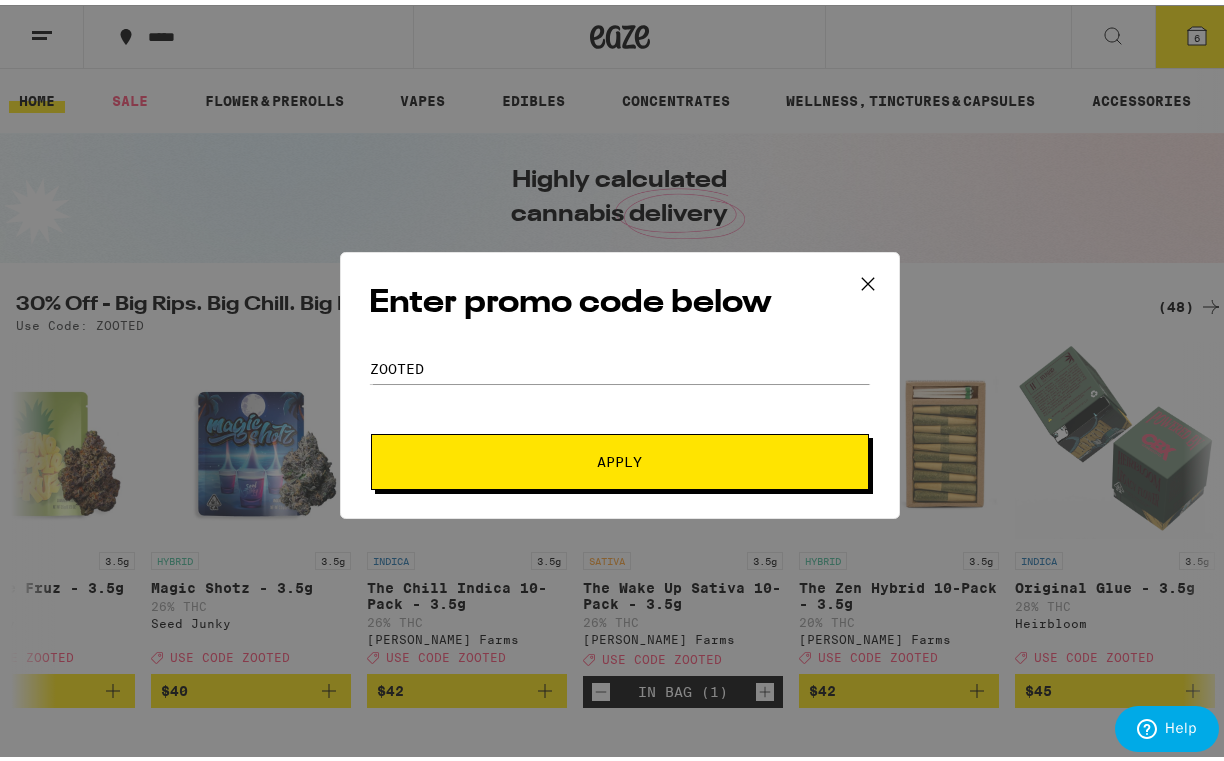 click on "Apply" at bounding box center (620, 457) 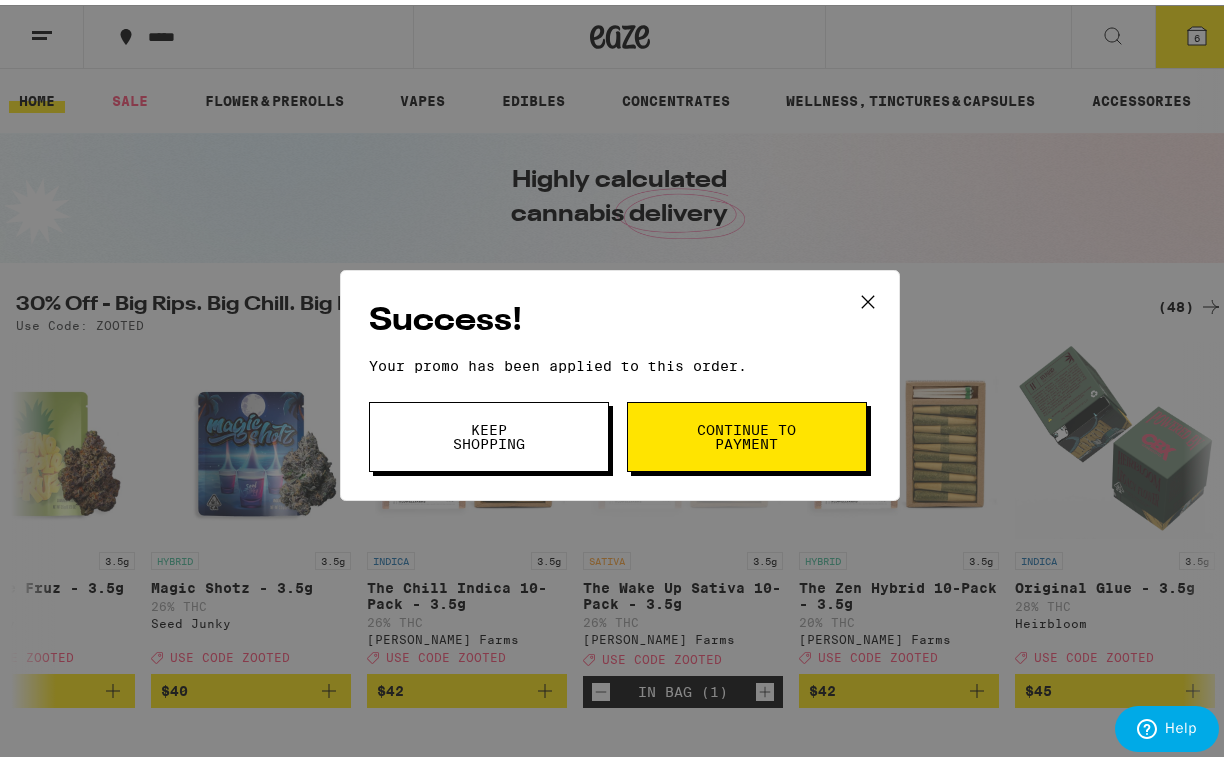 click on "Continue to payment" at bounding box center [747, 432] 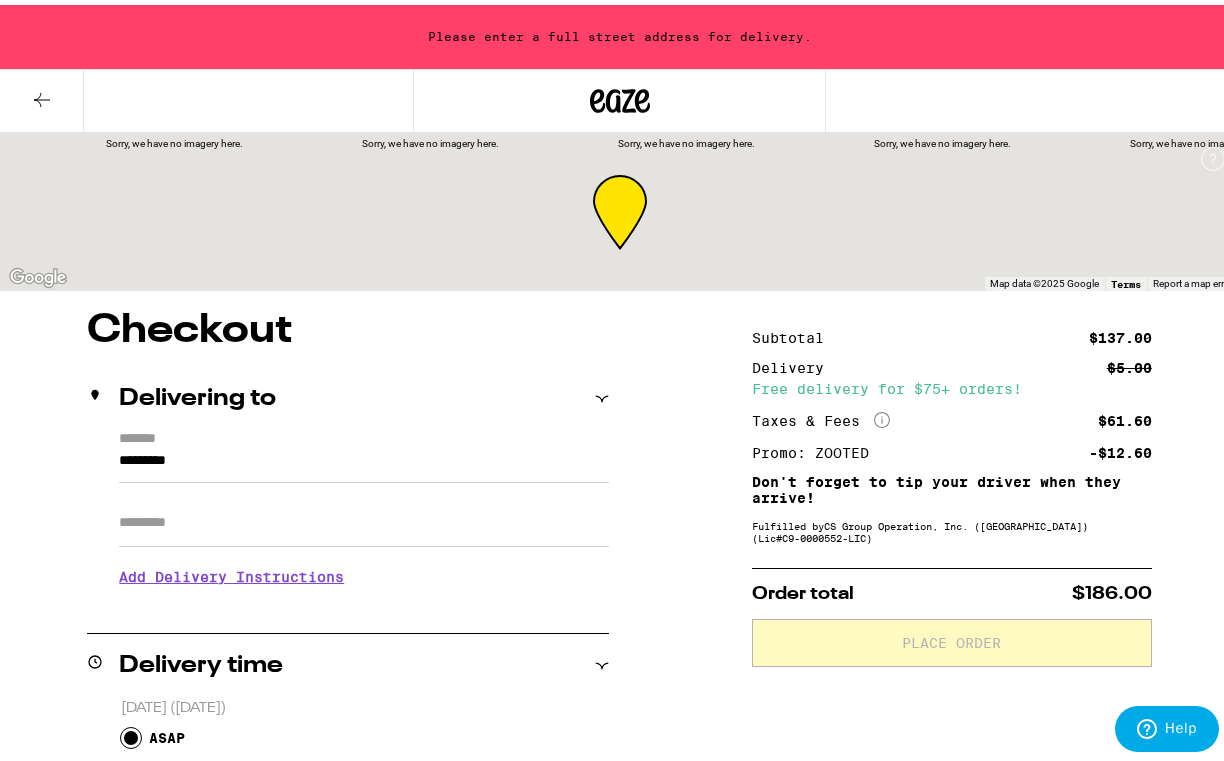 click on "*********" at bounding box center [364, 461] 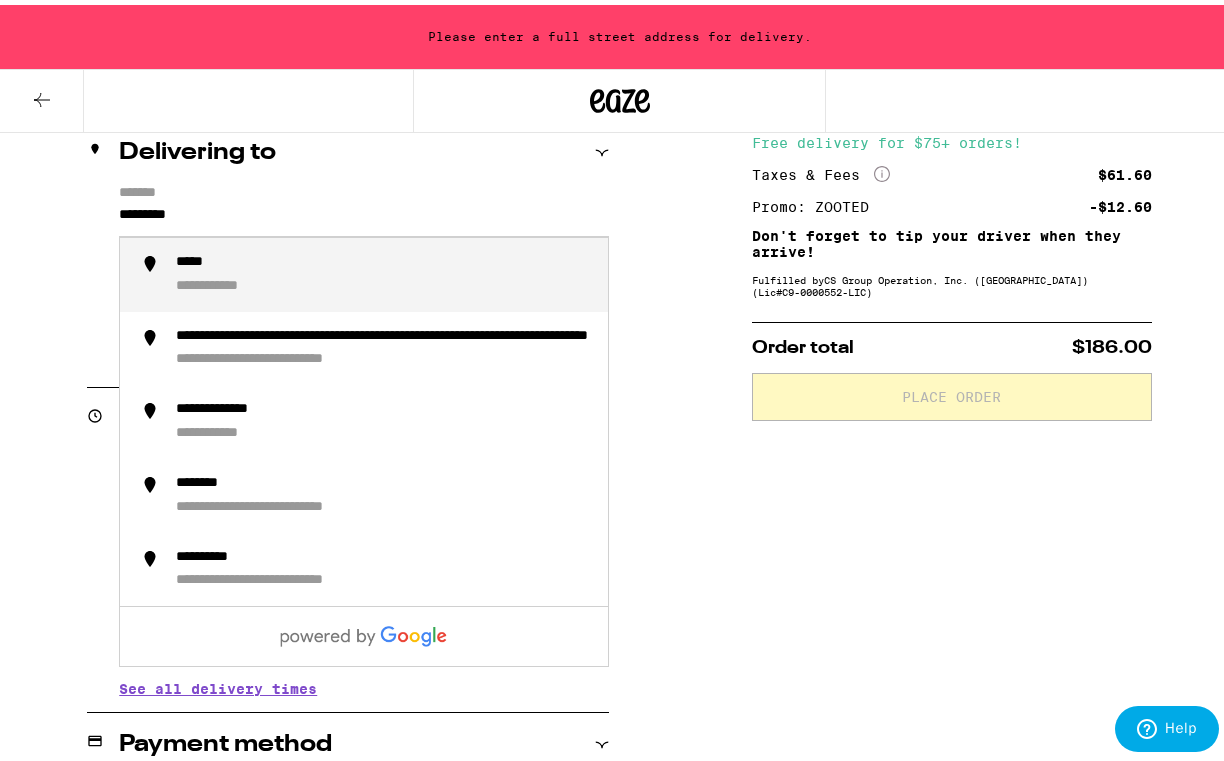 scroll, scrollTop: 127, scrollLeft: 0, axis: vertical 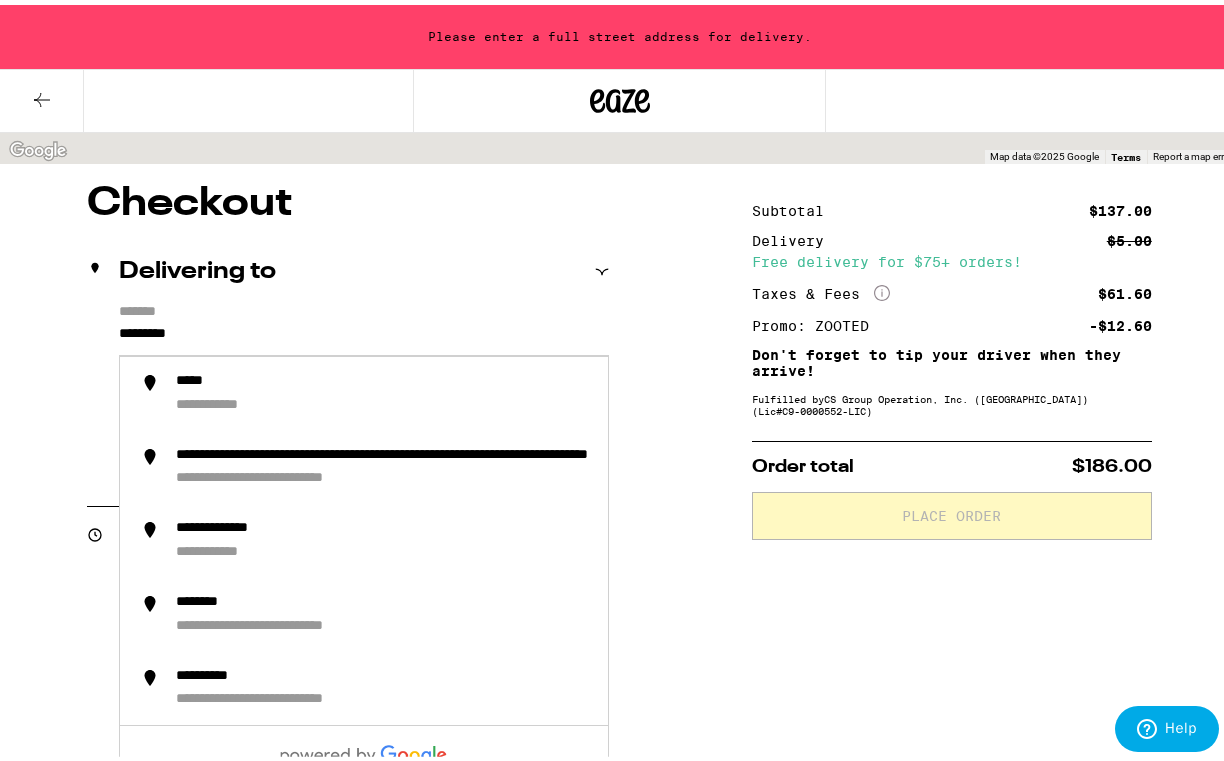 click 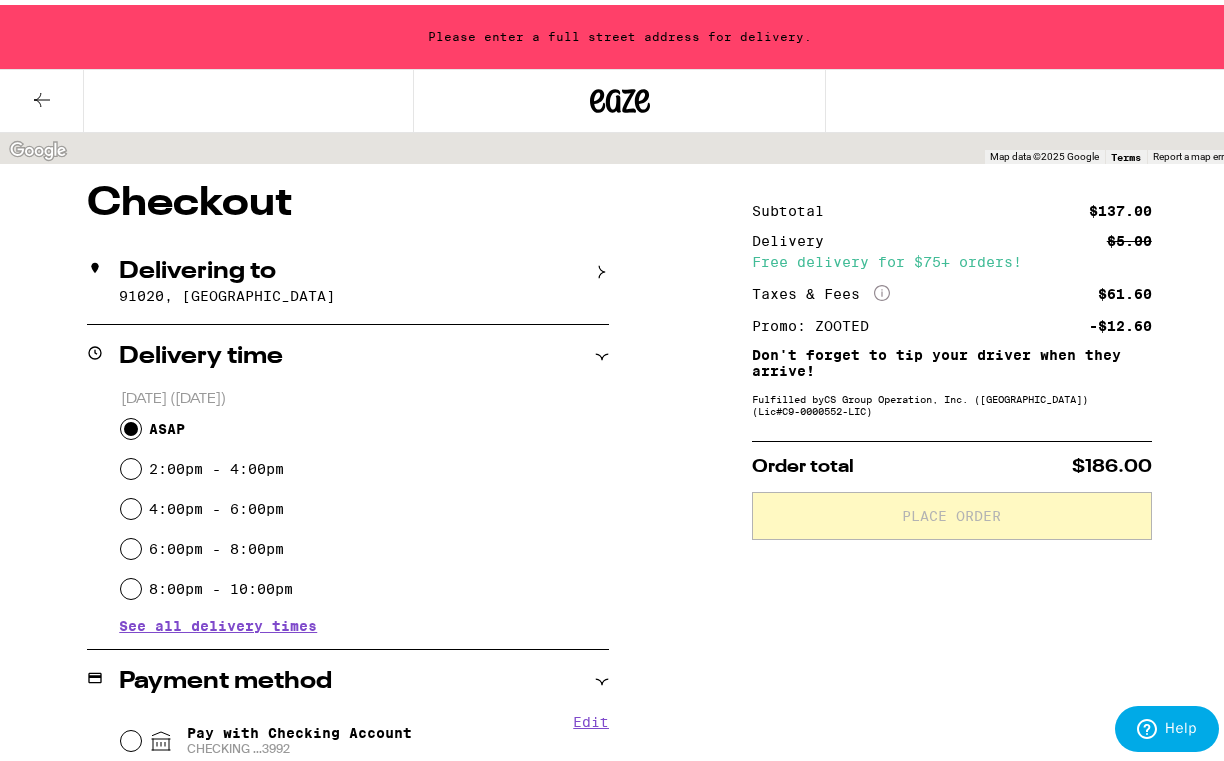 click 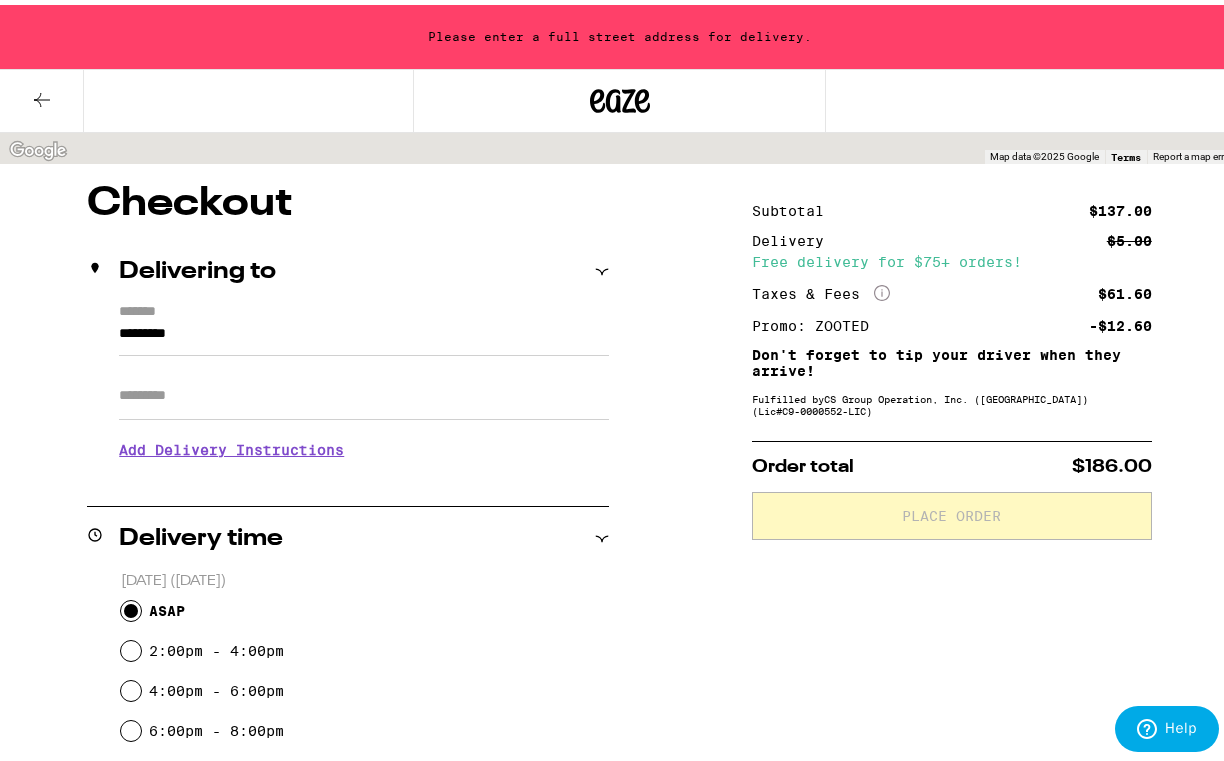 click on "*******" at bounding box center (364, 308) 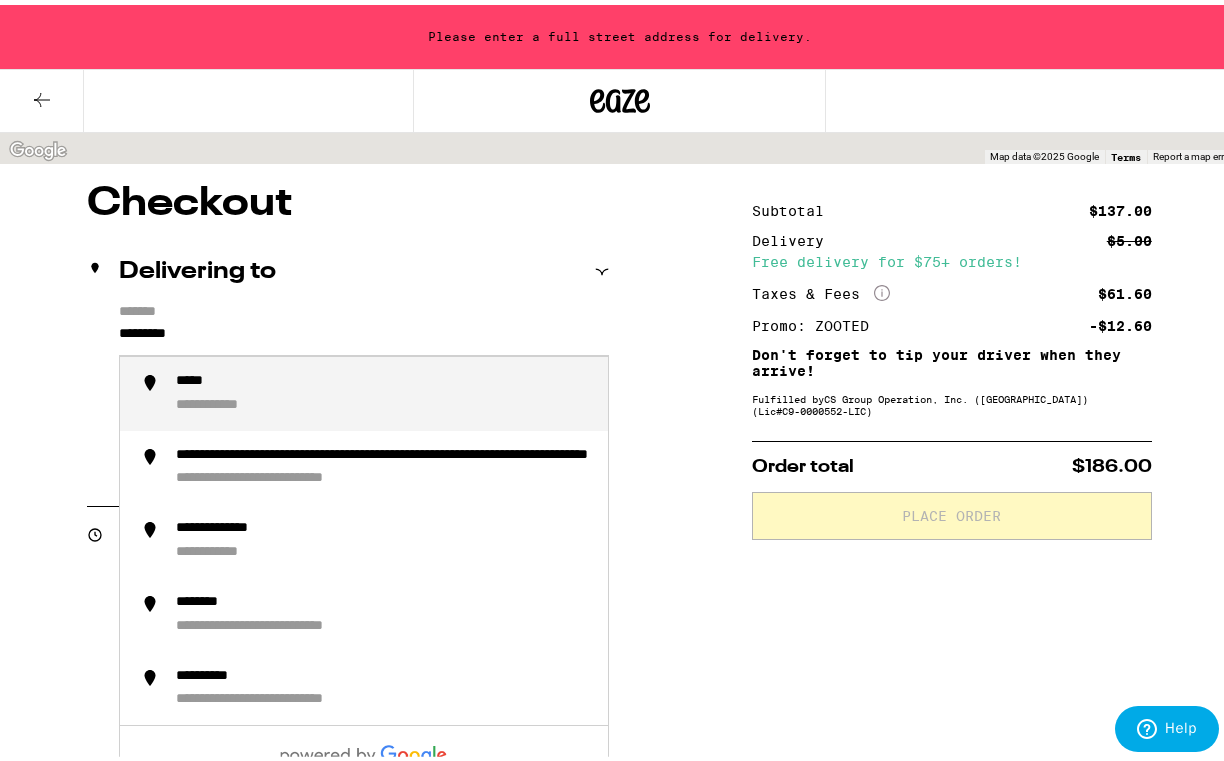 click on "**********" at bounding box center [384, 389] 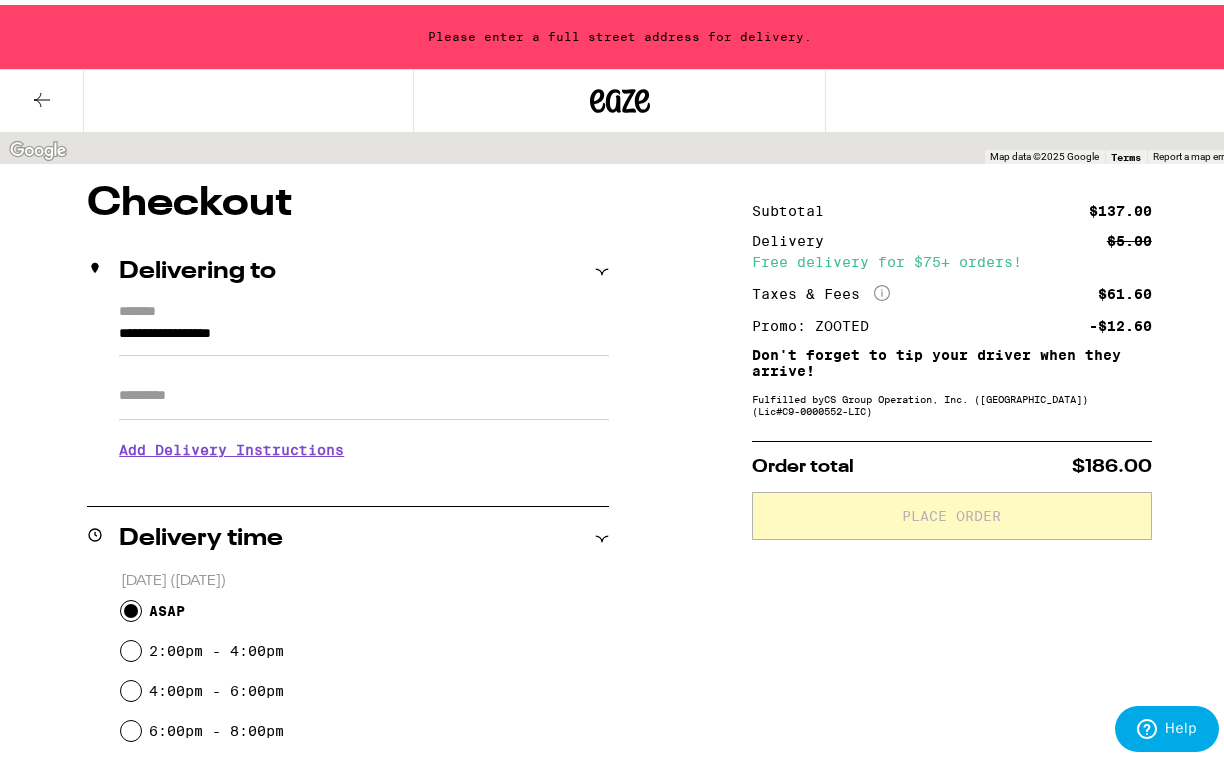 click on "Apt/Suite" at bounding box center (364, 391) 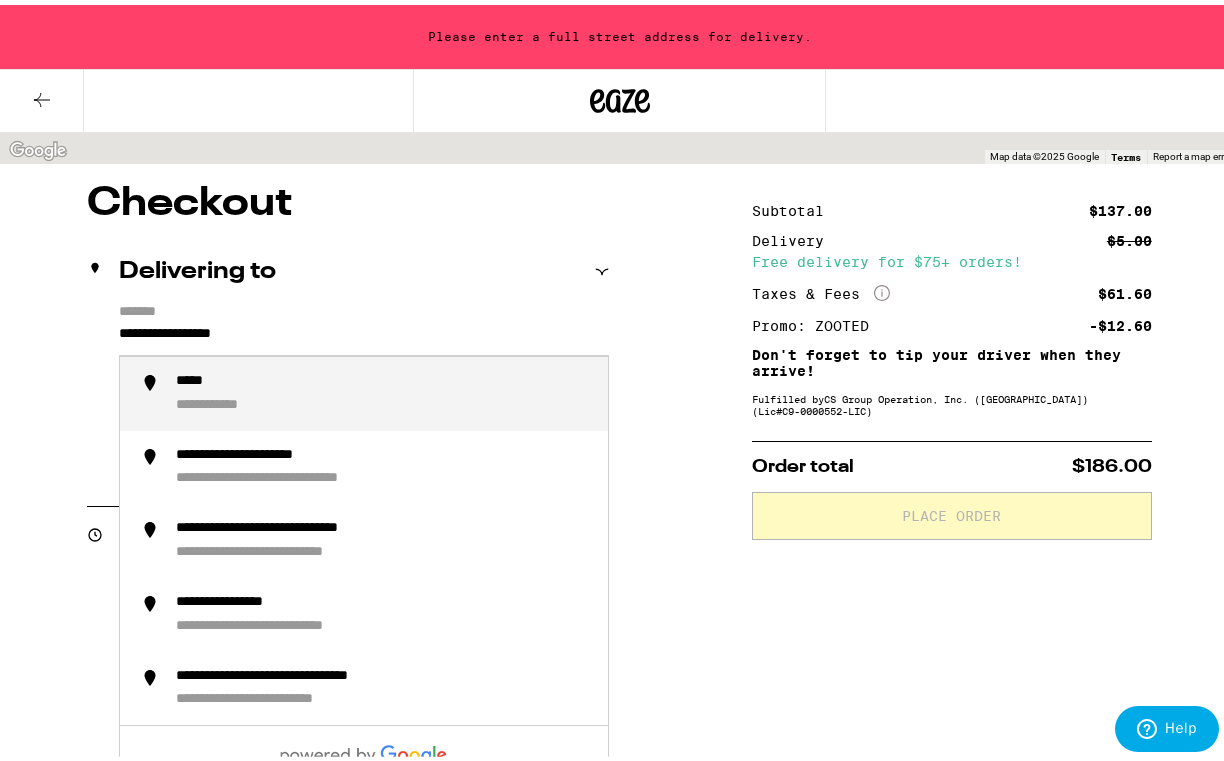 drag, startPoint x: 262, startPoint y: 336, endPoint x: -70, endPoint y: 299, distance: 334.0554 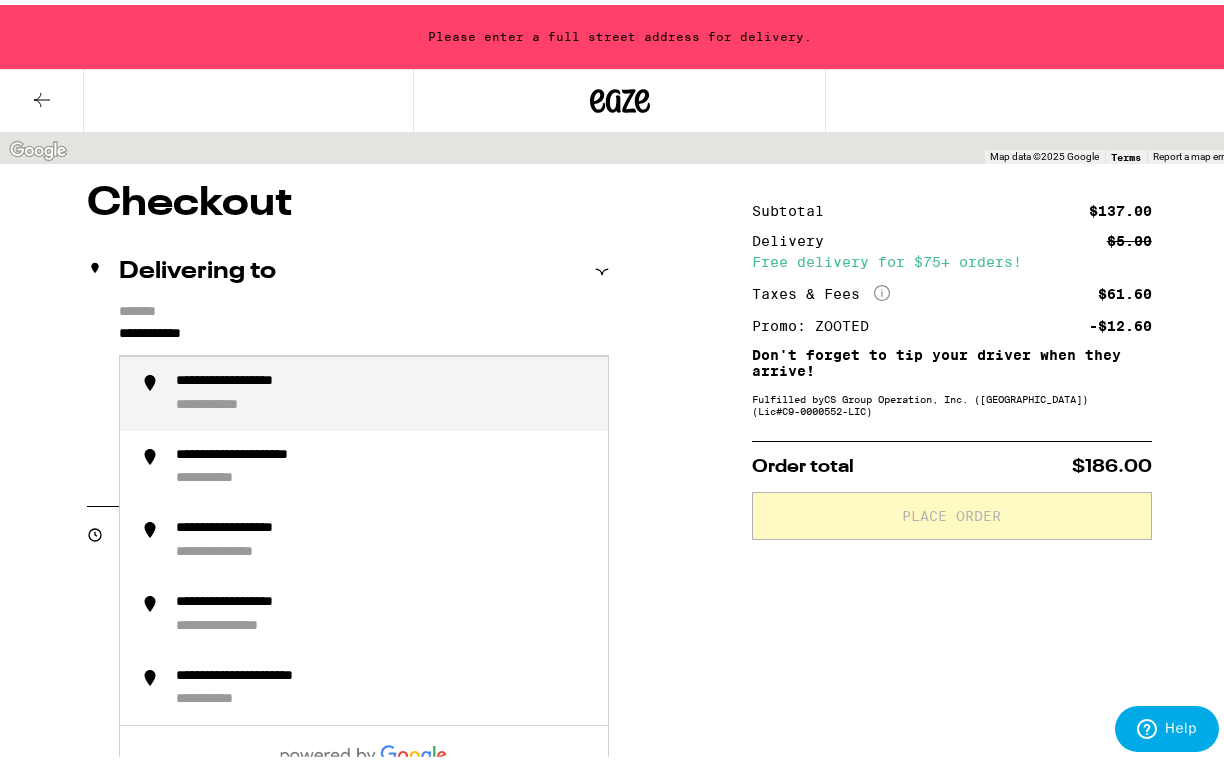 click on "**********" at bounding box center (364, 389) 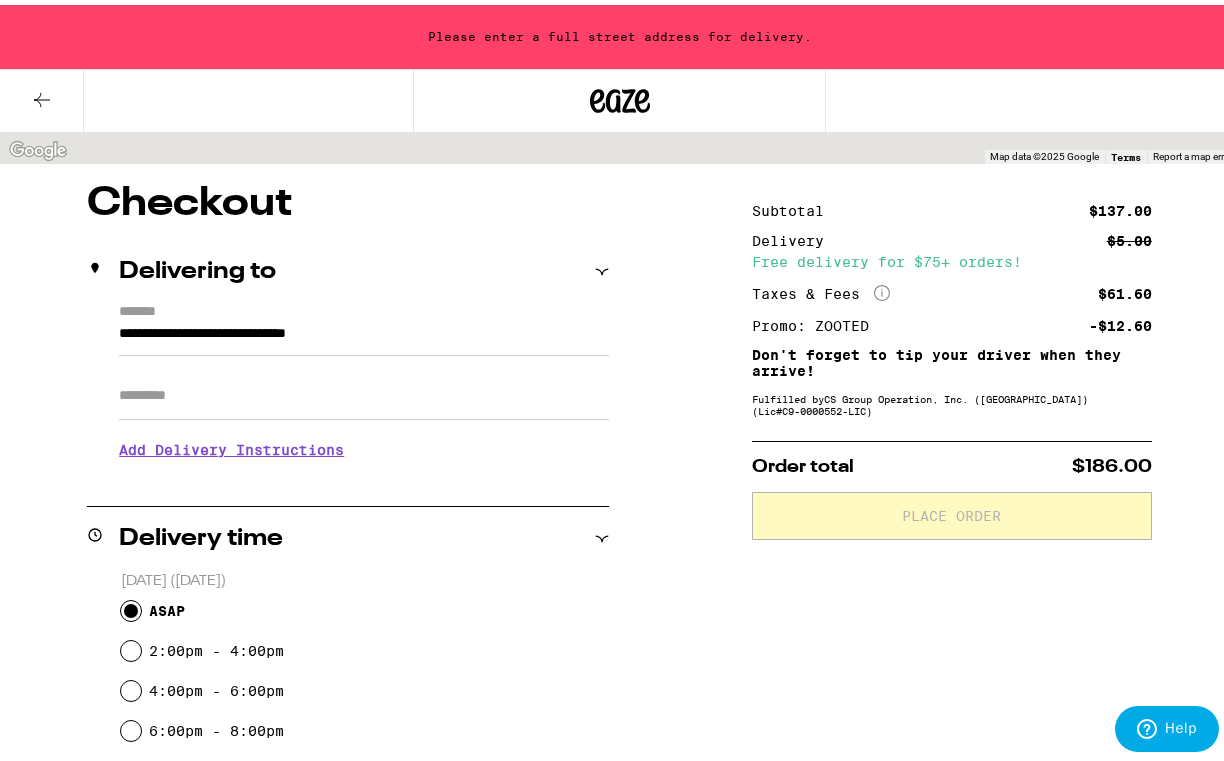 type on "**********" 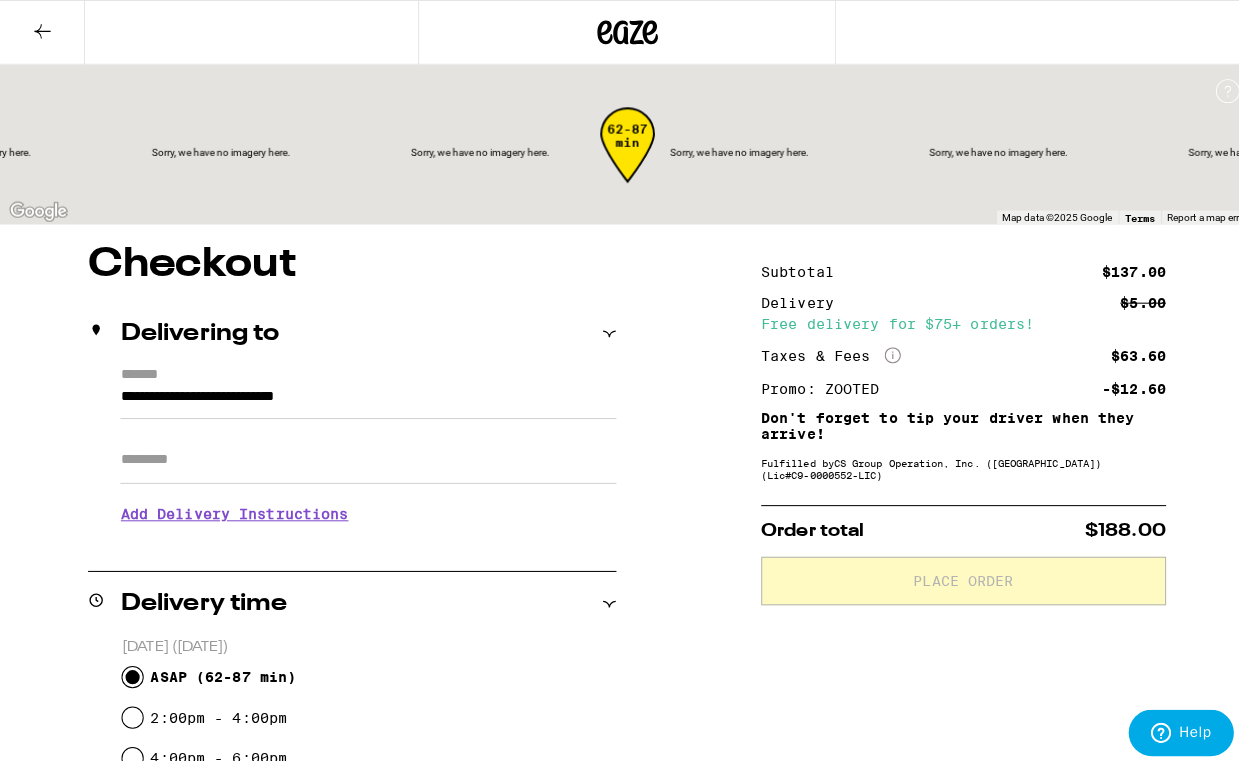 scroll, scrollTop: 0, scrollLeft: 0, axis: both 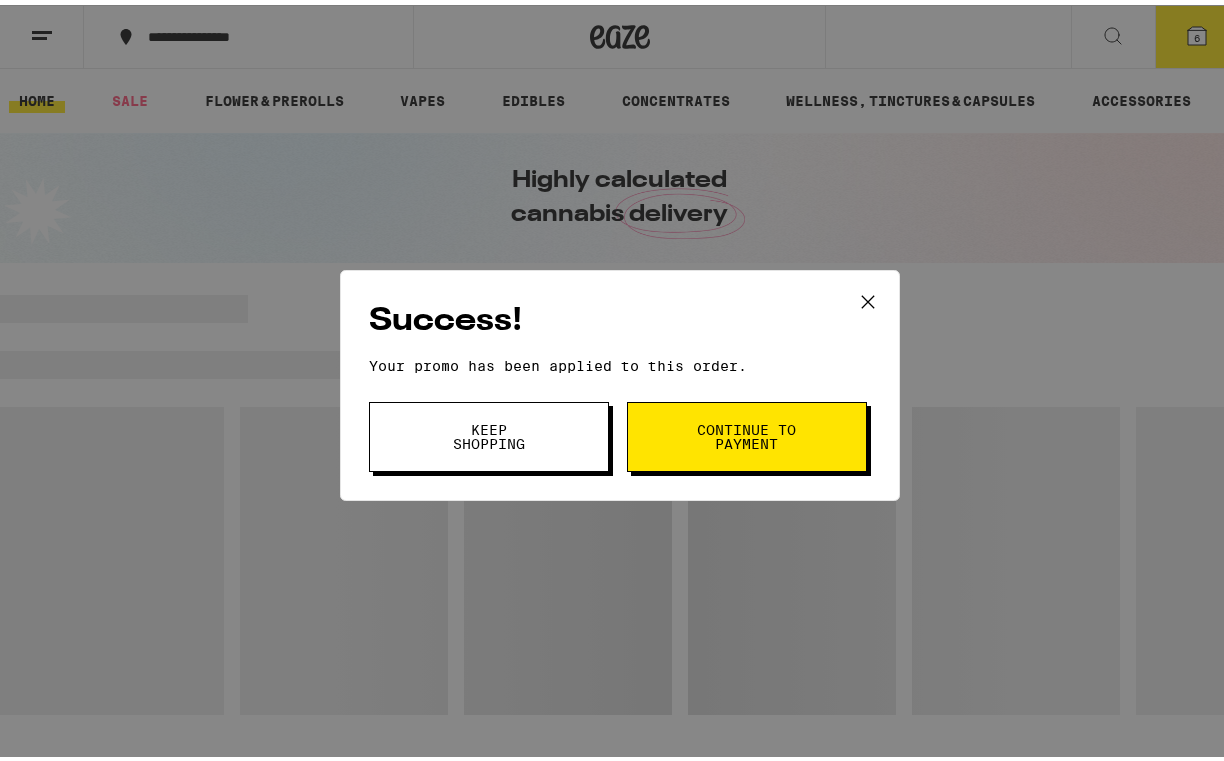 click on "Continue to payment" at bounding box center [747, 432] 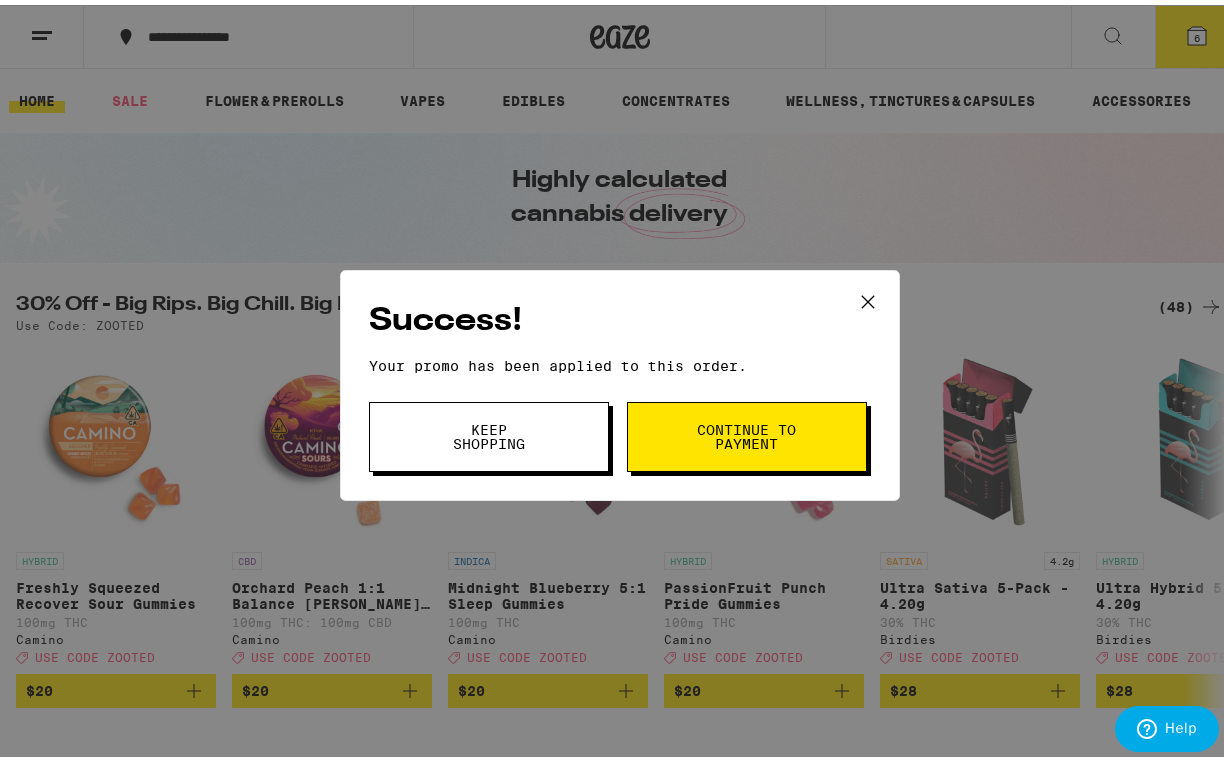 click on "Keep Shopping" at bounding box center (489, 432) 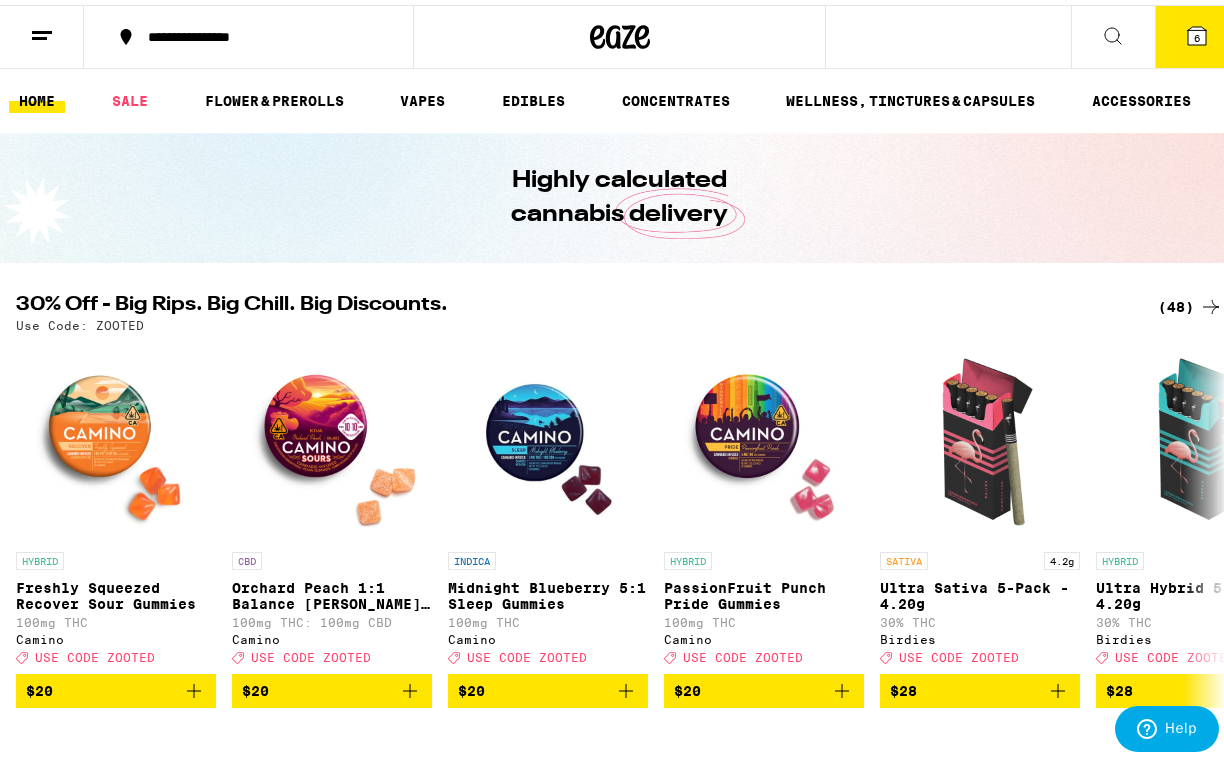click on "Success! Your promo has been applied to this order. Promo Code Keep Shopping Continue to payment" at bounding box center [619, 380] 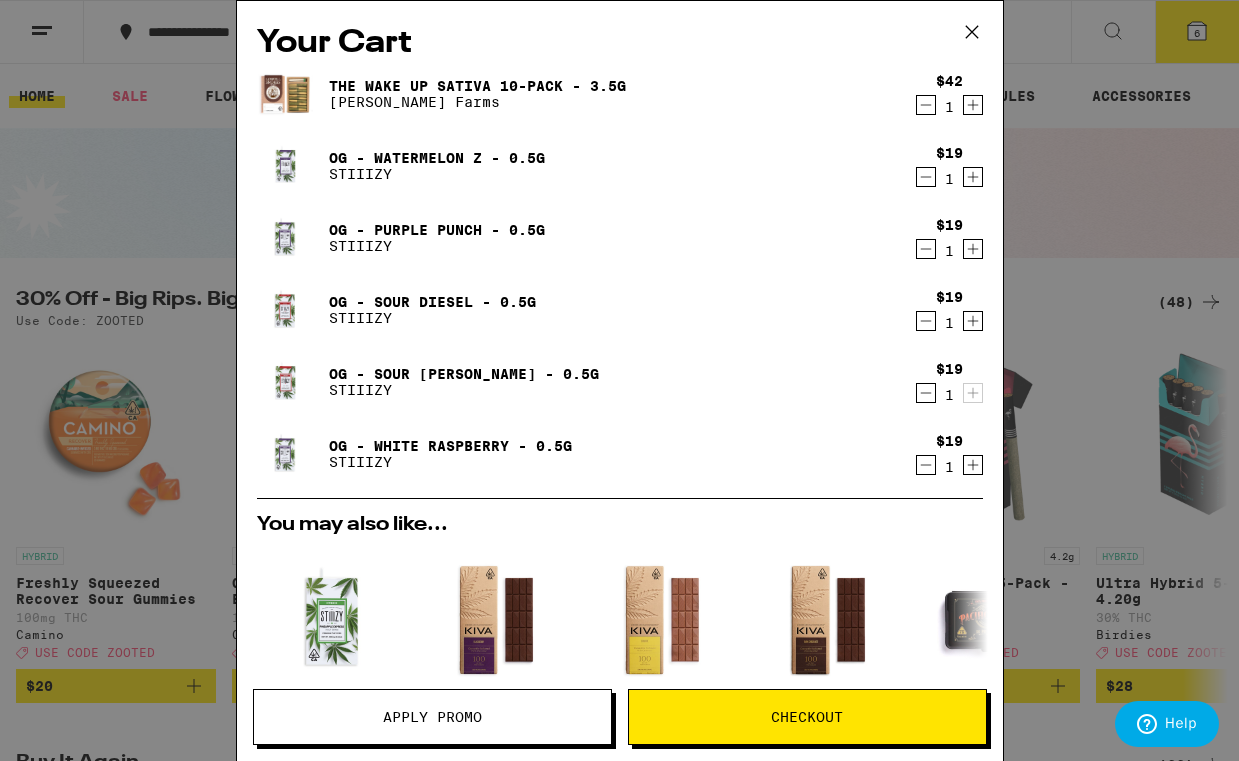 click 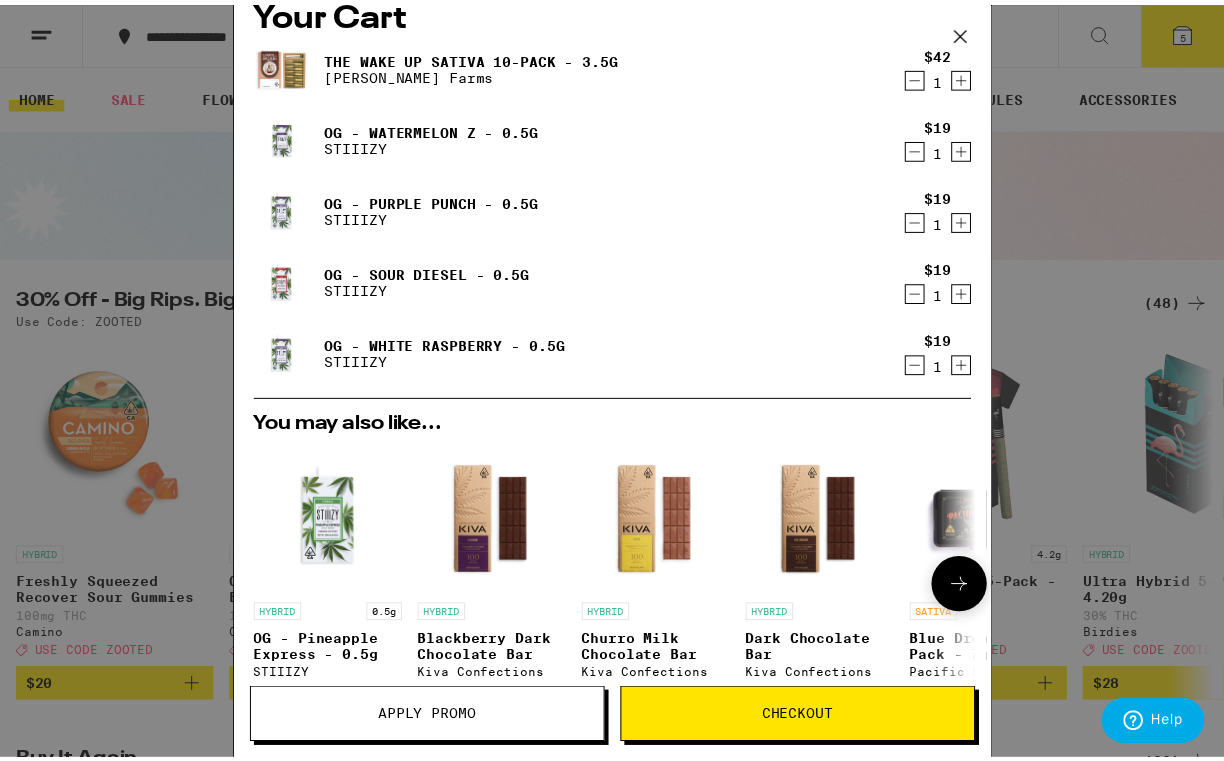 scroll, scrollTop: 29, scrollLeft: 0, axis: vertical 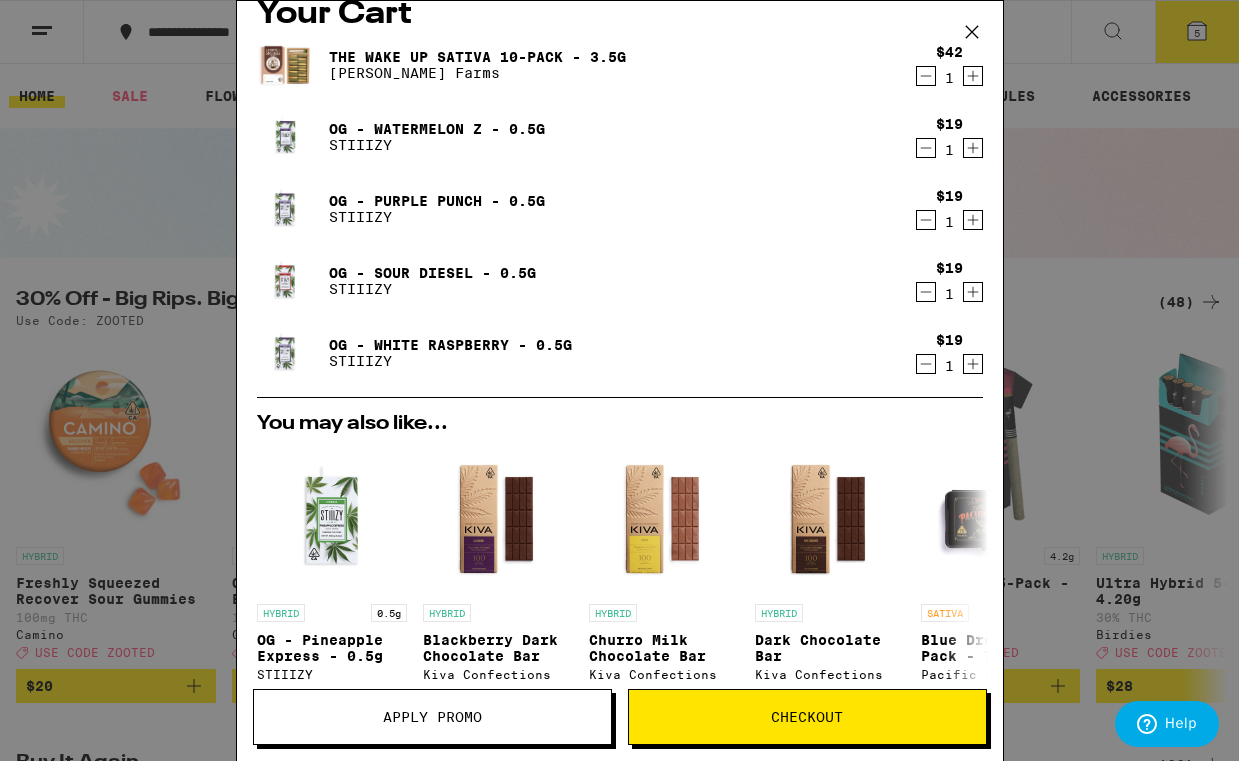 click 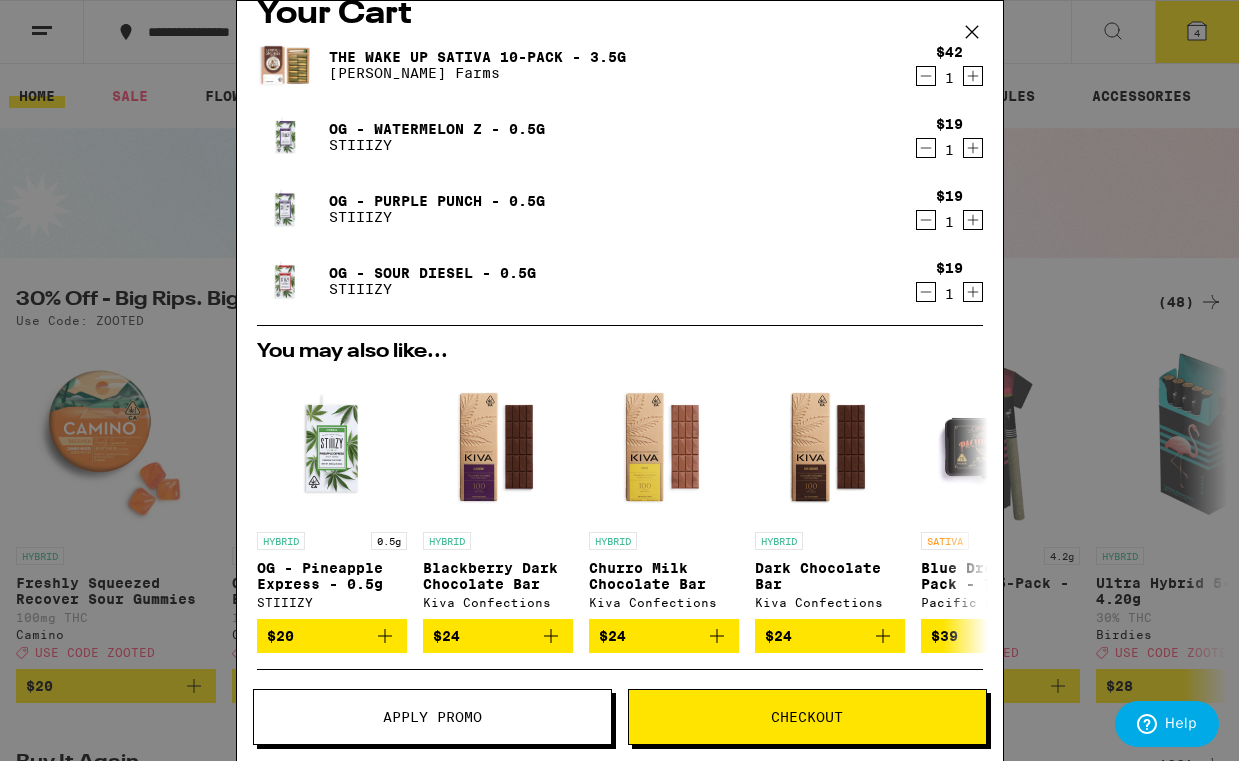 click on "Checkout" at bounding box center (807, 717) 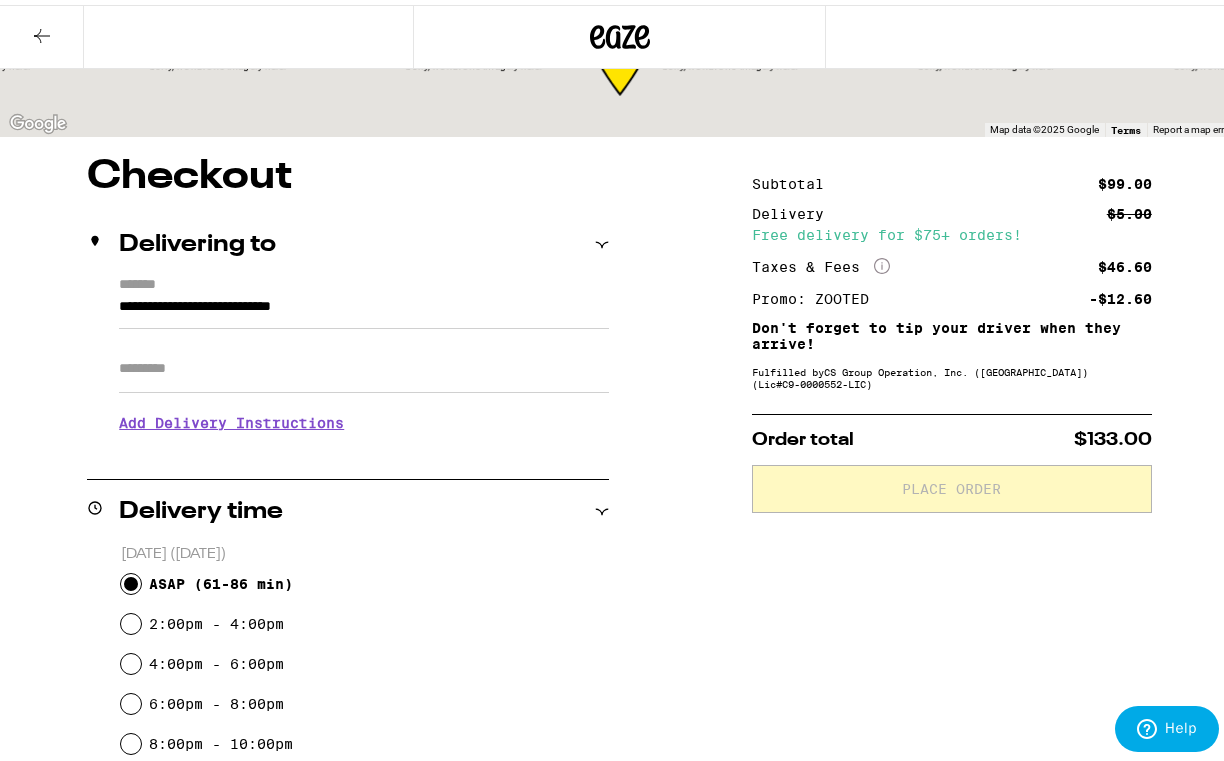 scroll, scrollTop: 429, scrollLeft: 0, axis: vertical 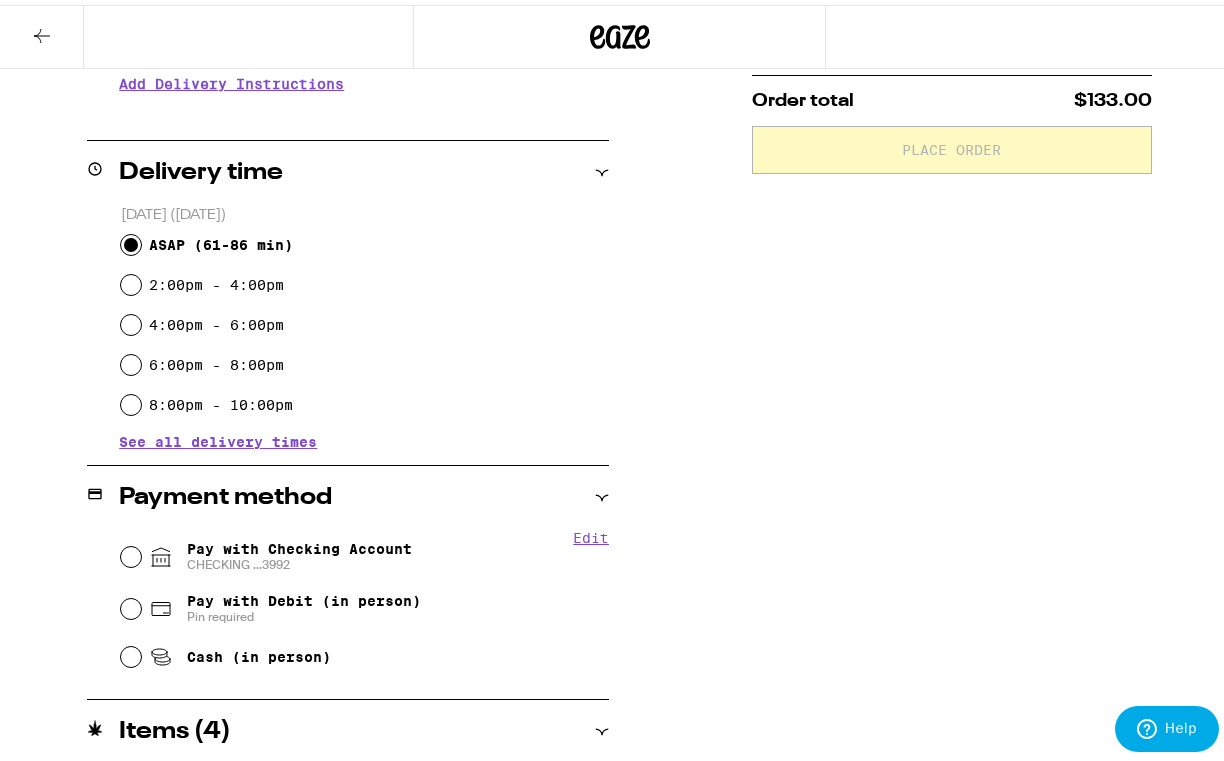 click on "Pay with Checking Account CHECKING ...3992" at bounding box center [299, 552] 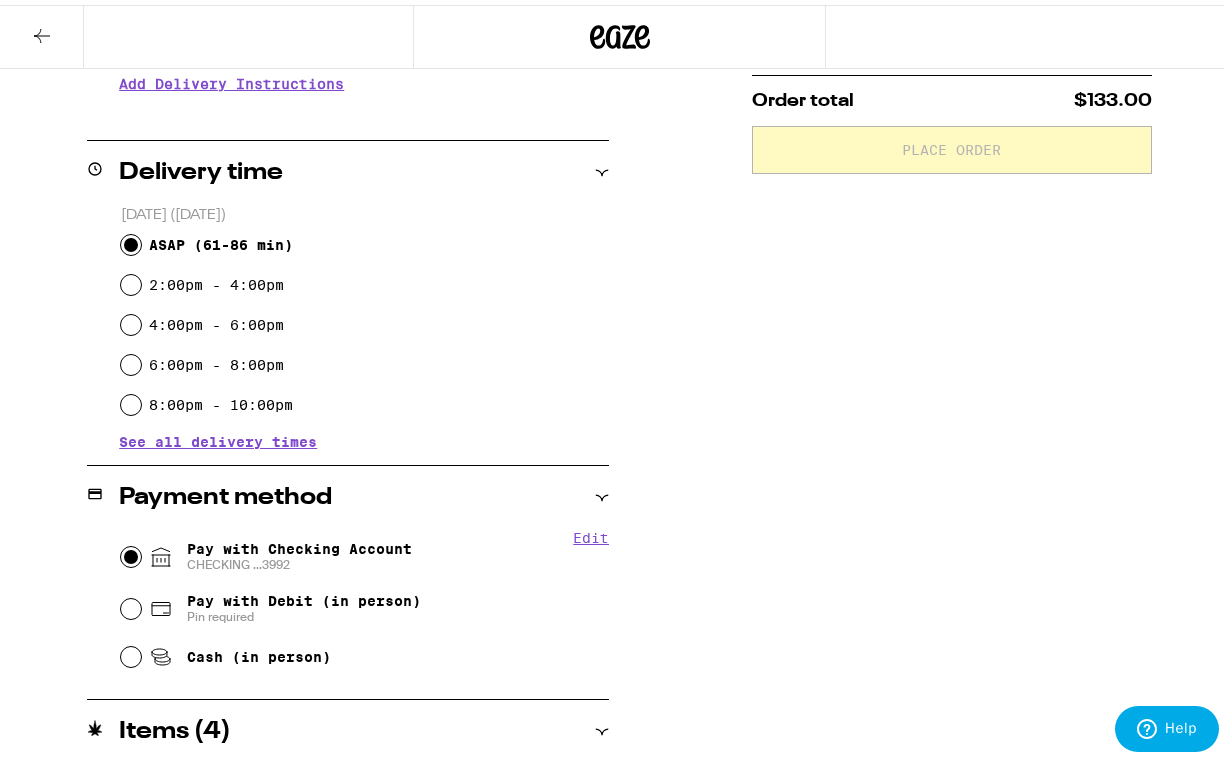 radio on "true" 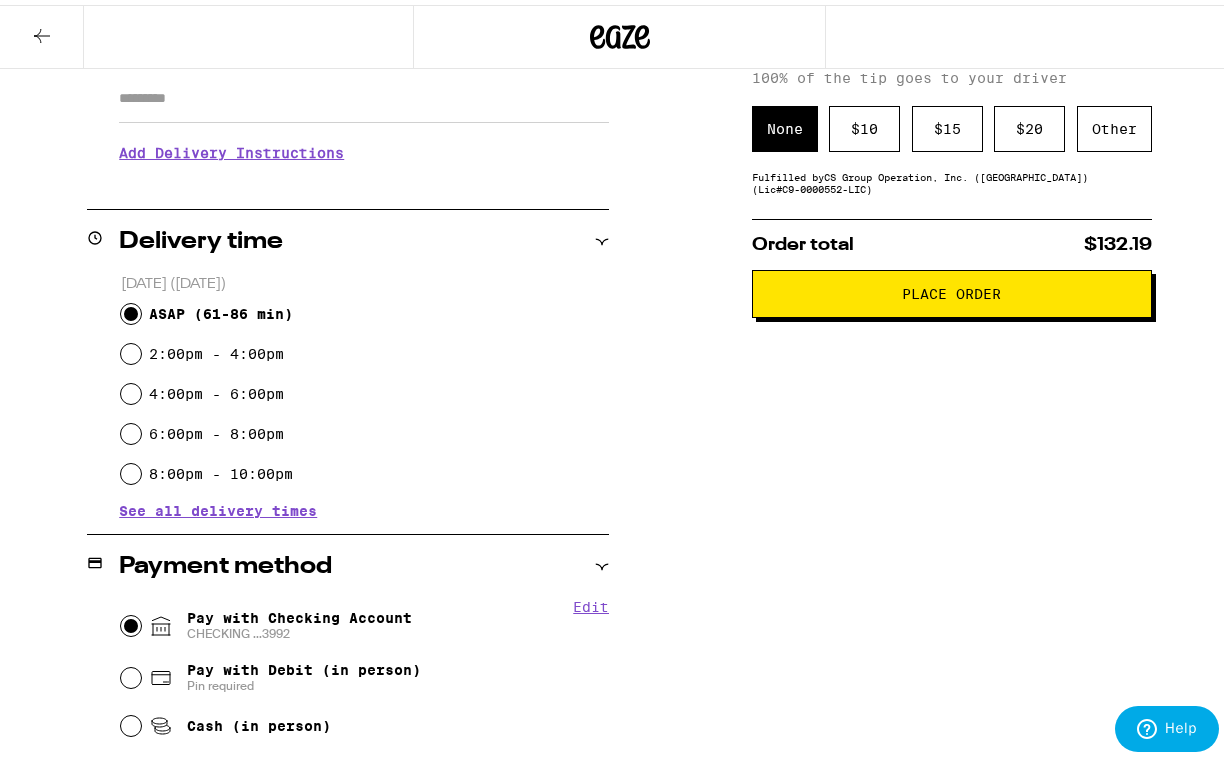 scroll, scrollTop: 205, scrollLeft: 0, axis: vertical 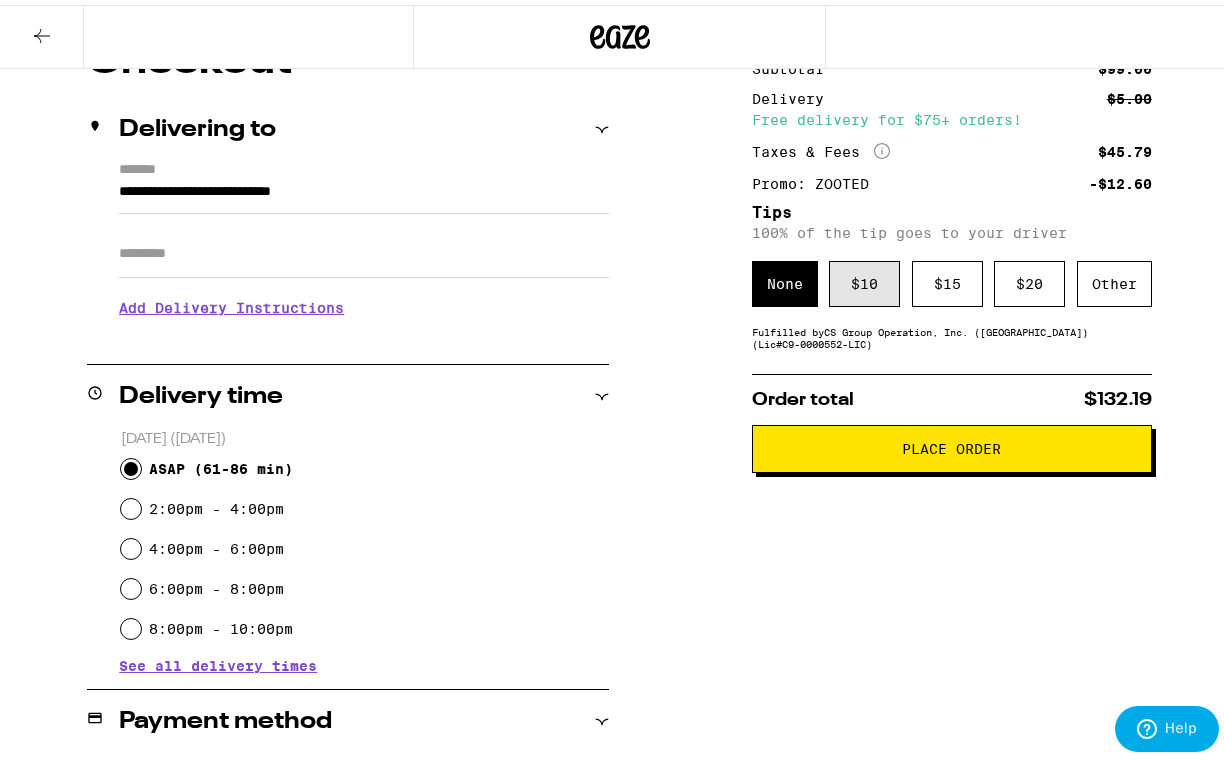 click on "$ 10" at bounding box center [864, 279] 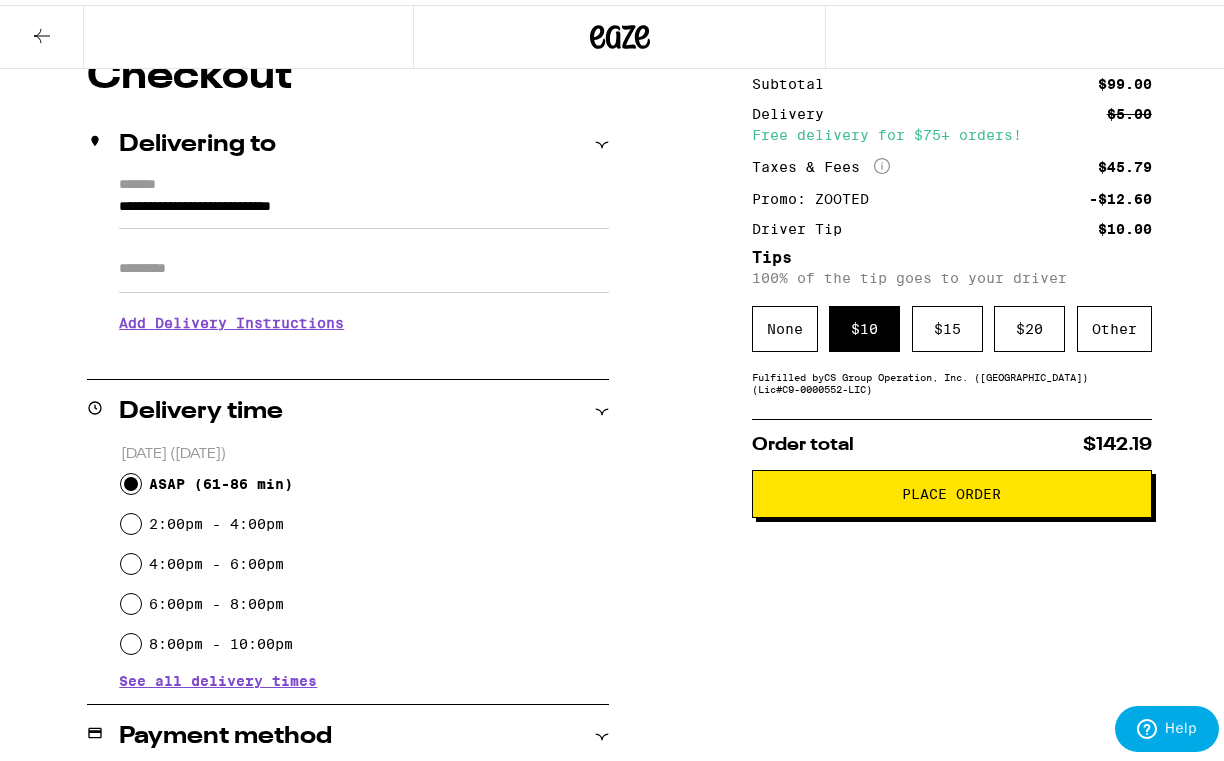 scroll, scrollTop: 275, scrollLeft: 0, axis: vertical 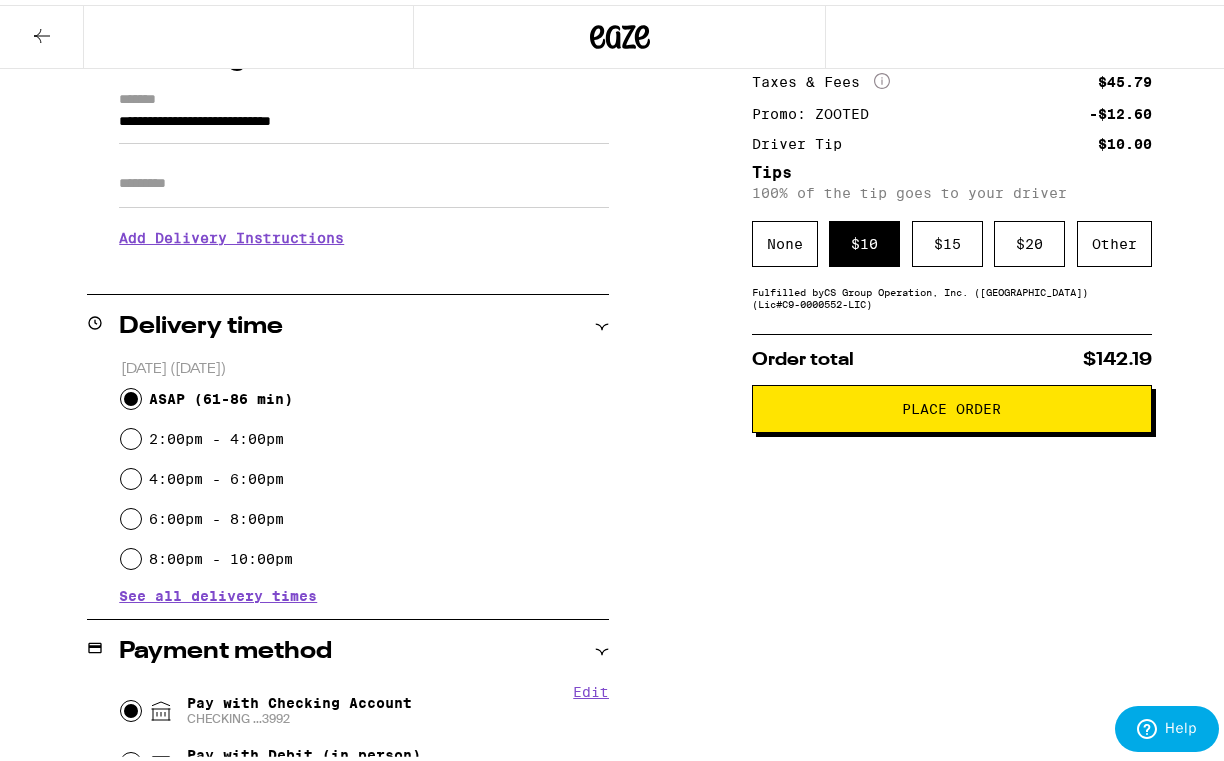 click on "Place Order" at bounding box center (952, 404) 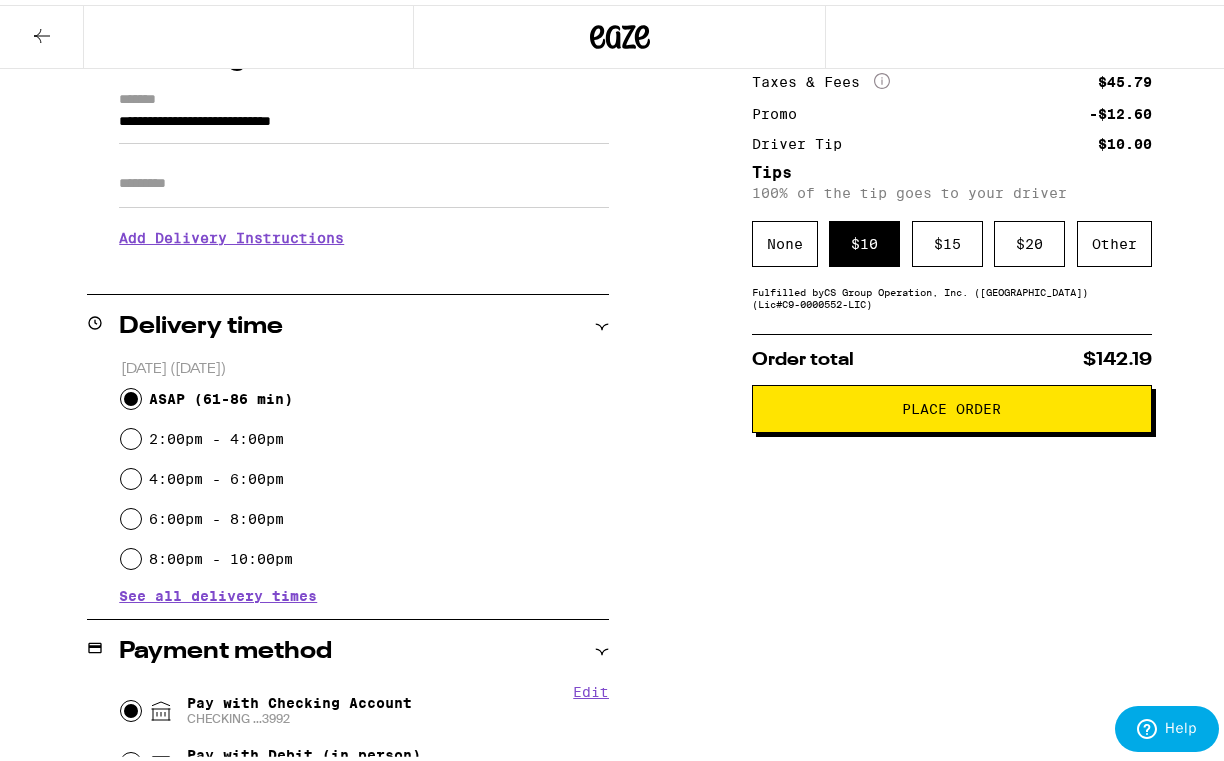 scroll, scrollTop: 0, scrollLeft: 0, axis: both 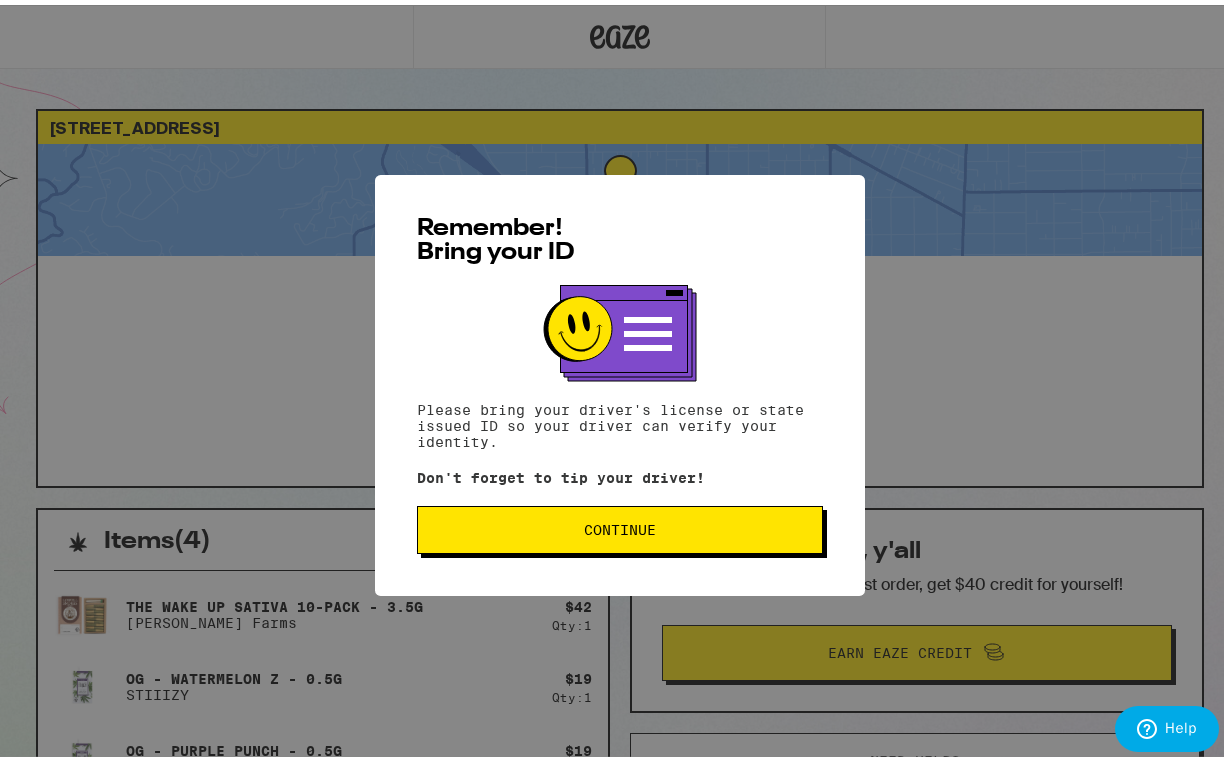 click on "Continue" at bounding box center [620, 525] 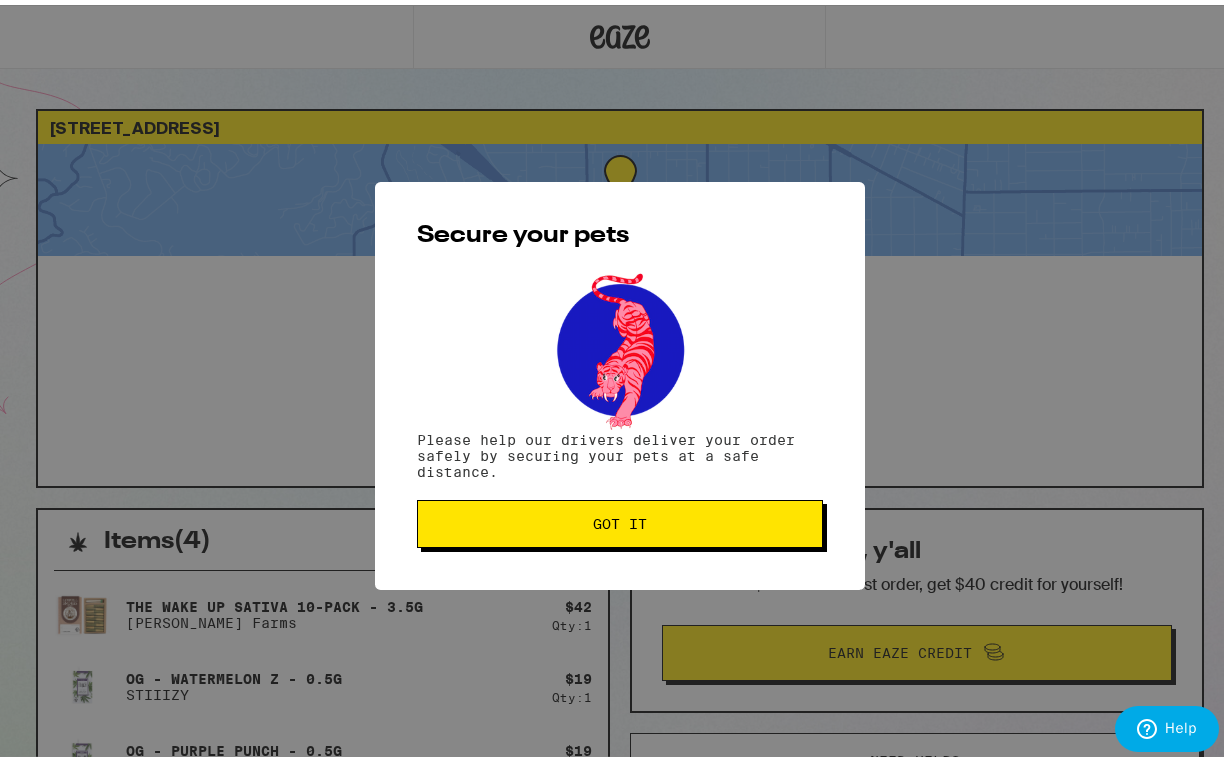 click on "Got it" at bounding box center [620, 519] 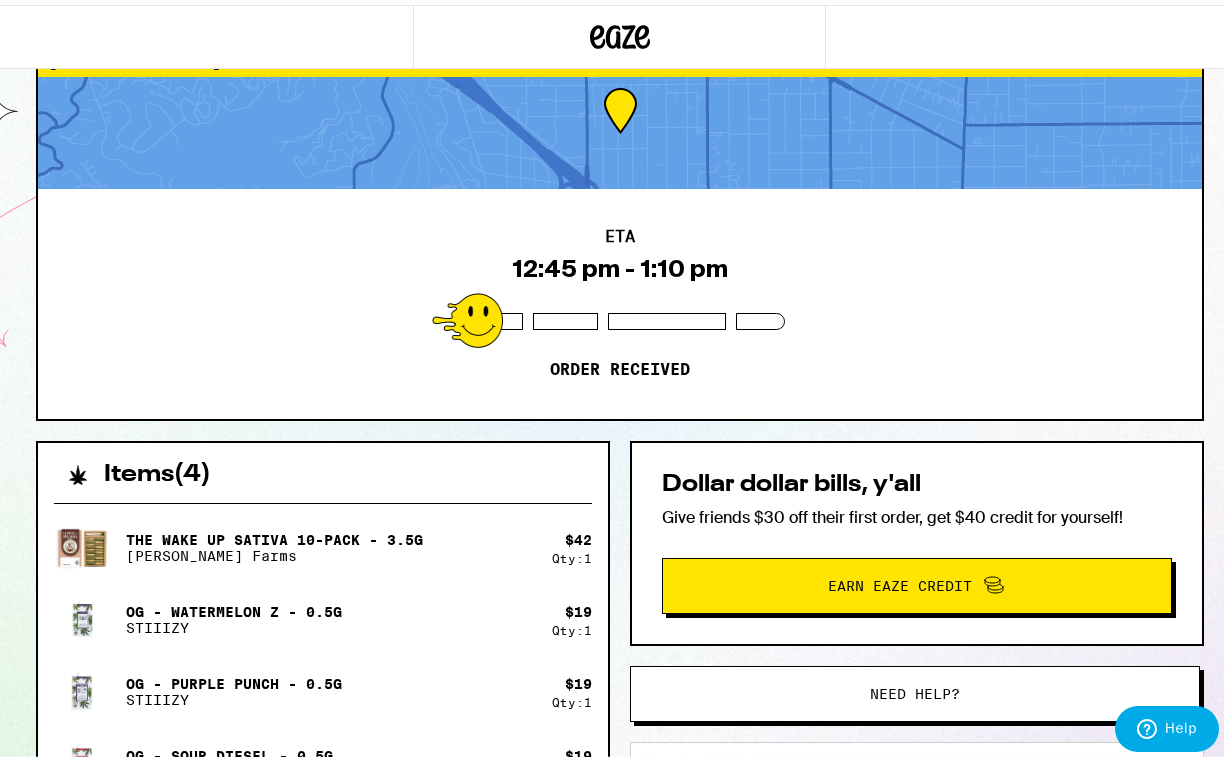 scroll, scrollTop: 25, scrollLeft: 0, axis: vertical 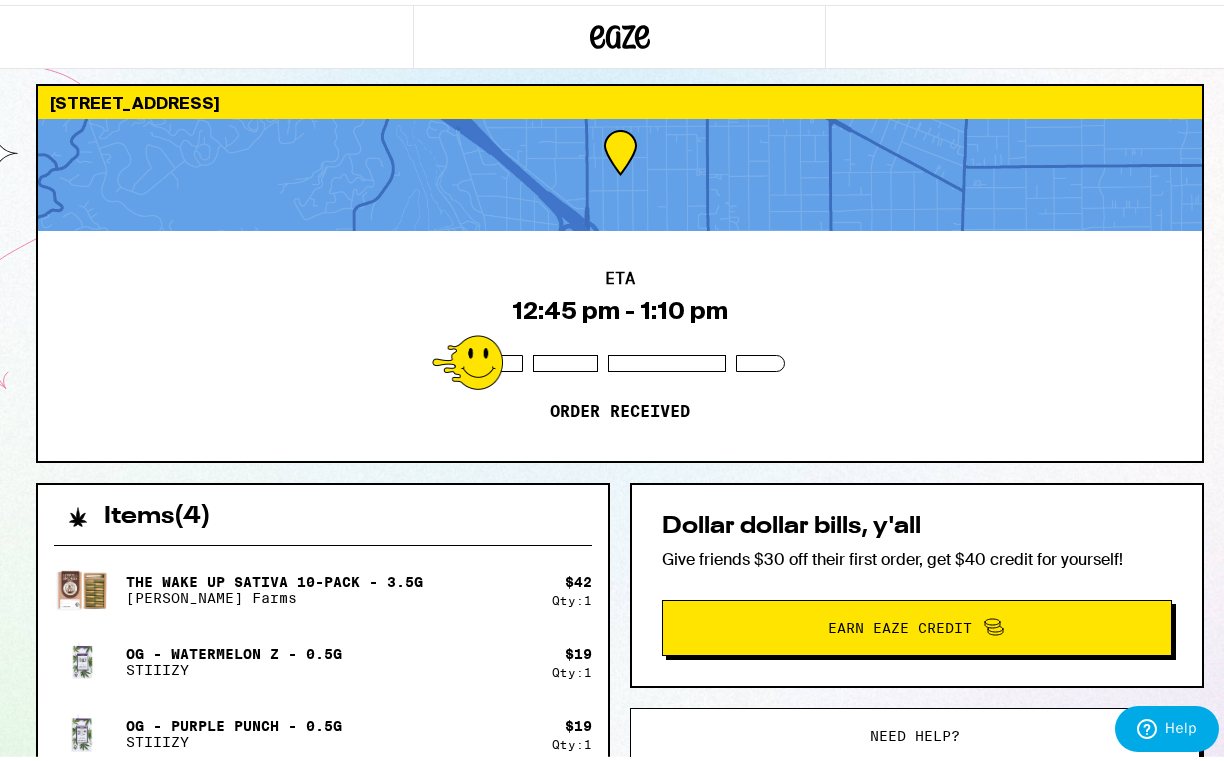 click on "Dollar dollar bills, y'all" at bounding box center (917, 522) 